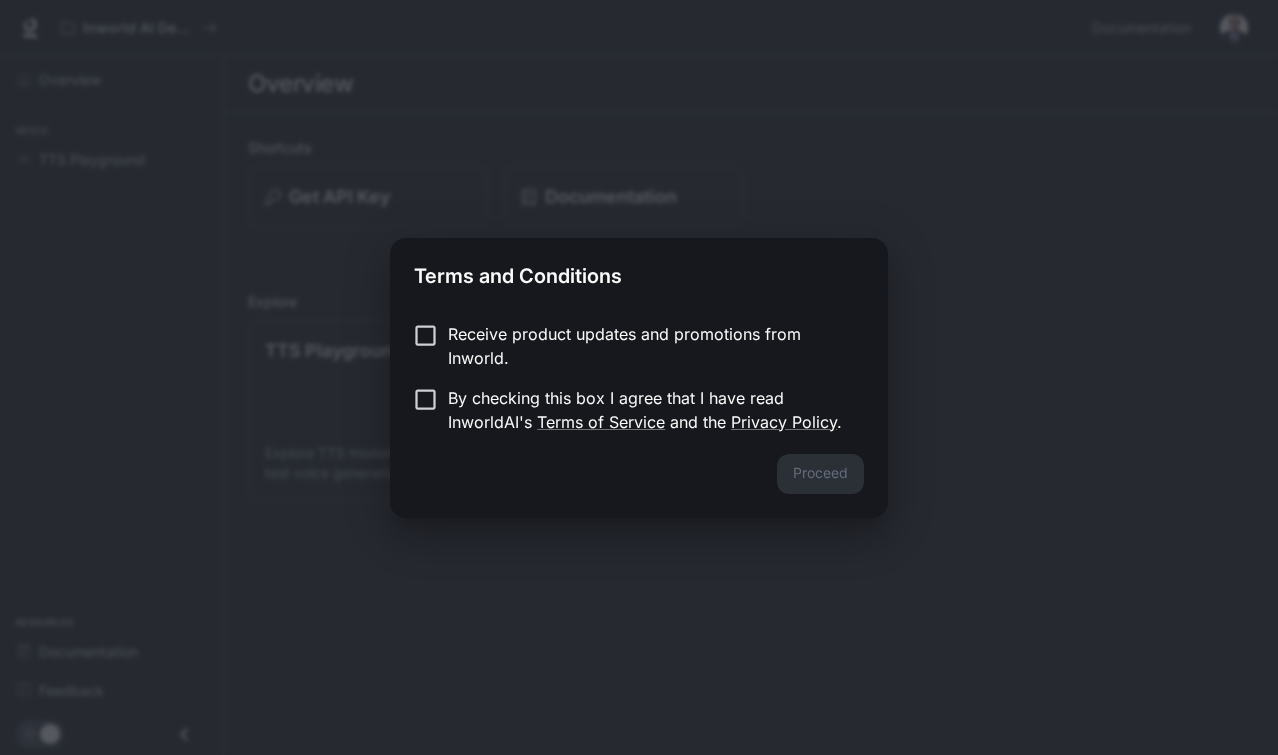scroll, scrollTop: 0, scrollLeft: 0, axis: both 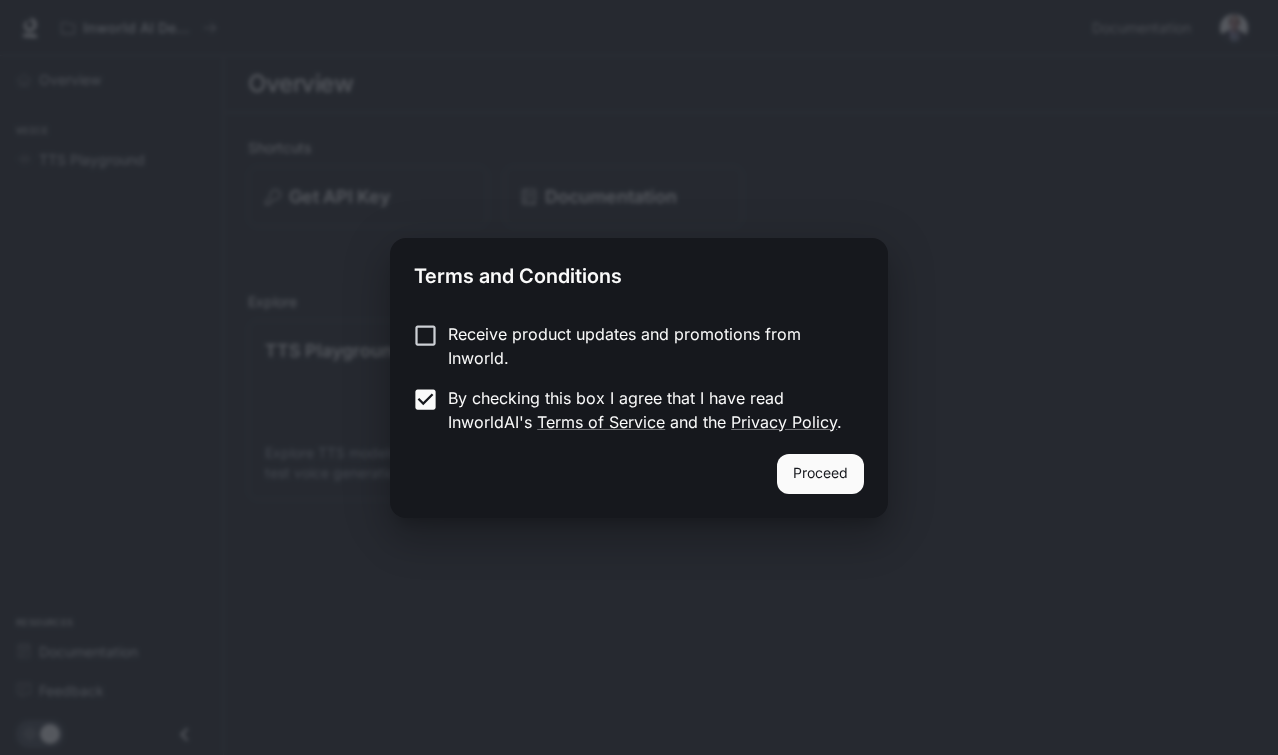 click on "Receive product updates and promotions from Inworld. By checking this box I agree that I have read InworldAI's   Terms of Service   and the   Privacy Policy ." at bounding box center (639, 380) 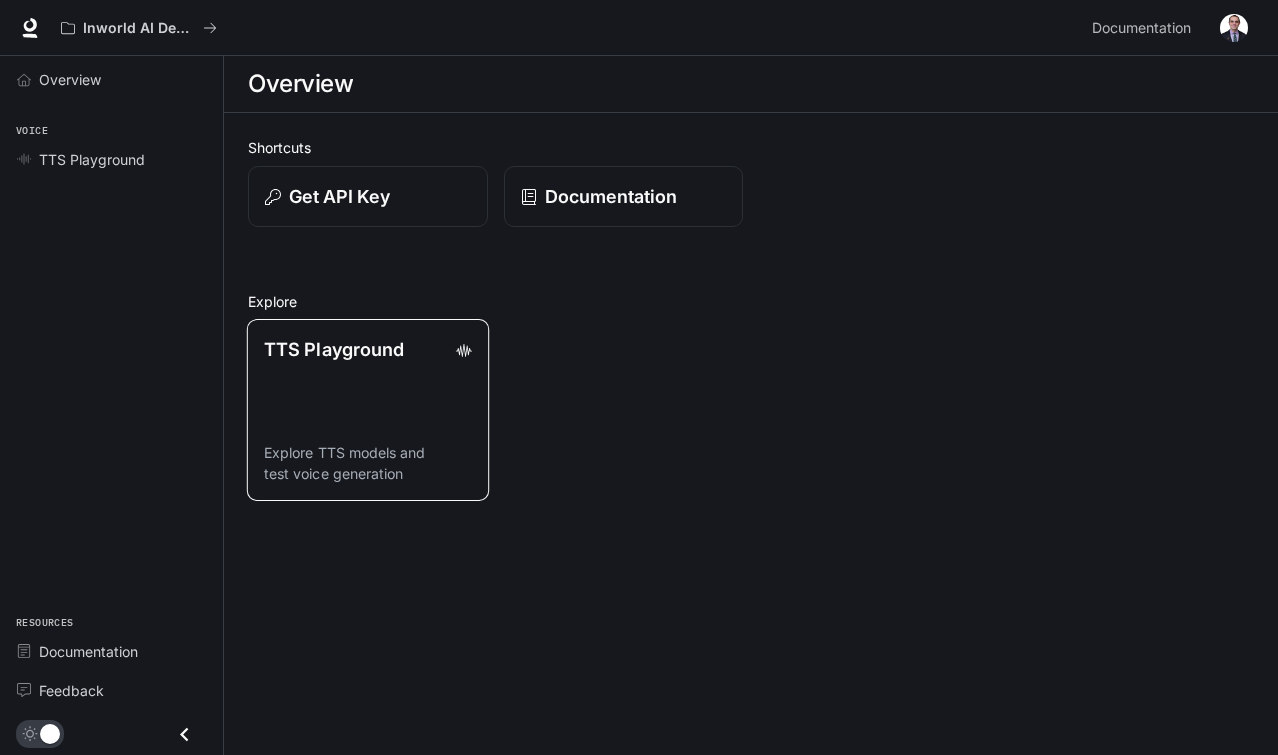 click on "TTS Playground Explore TTS models and test voice generation" at bounding box center [368, 409] 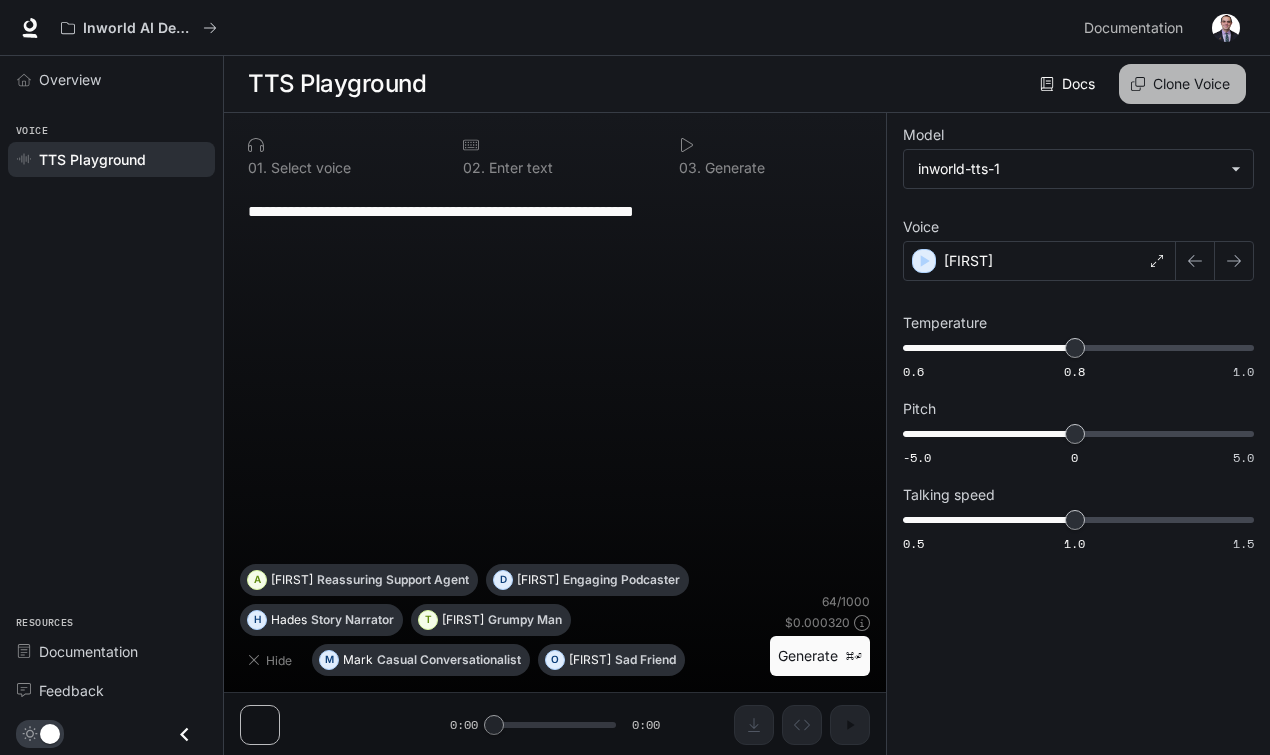 click on "Clone Voice" at bounding box center [1182, 84] 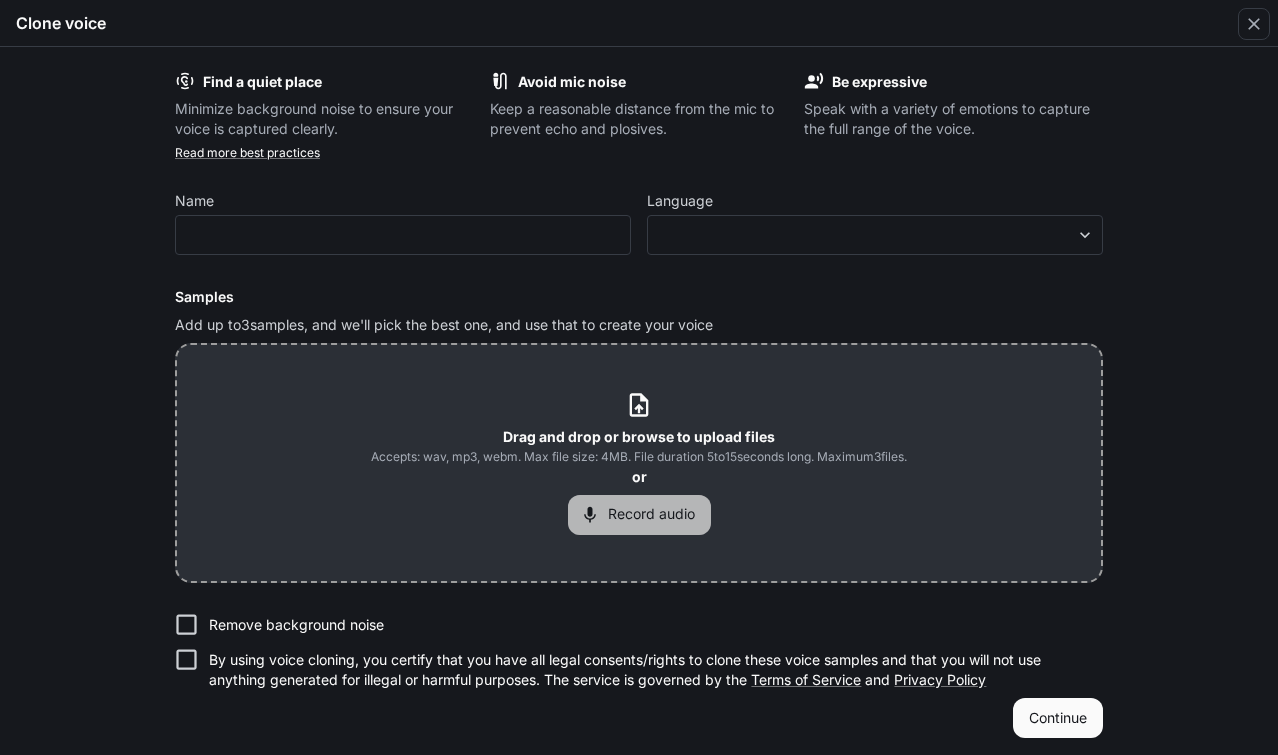 click on "Record audio" at bounding box center [639, 515] 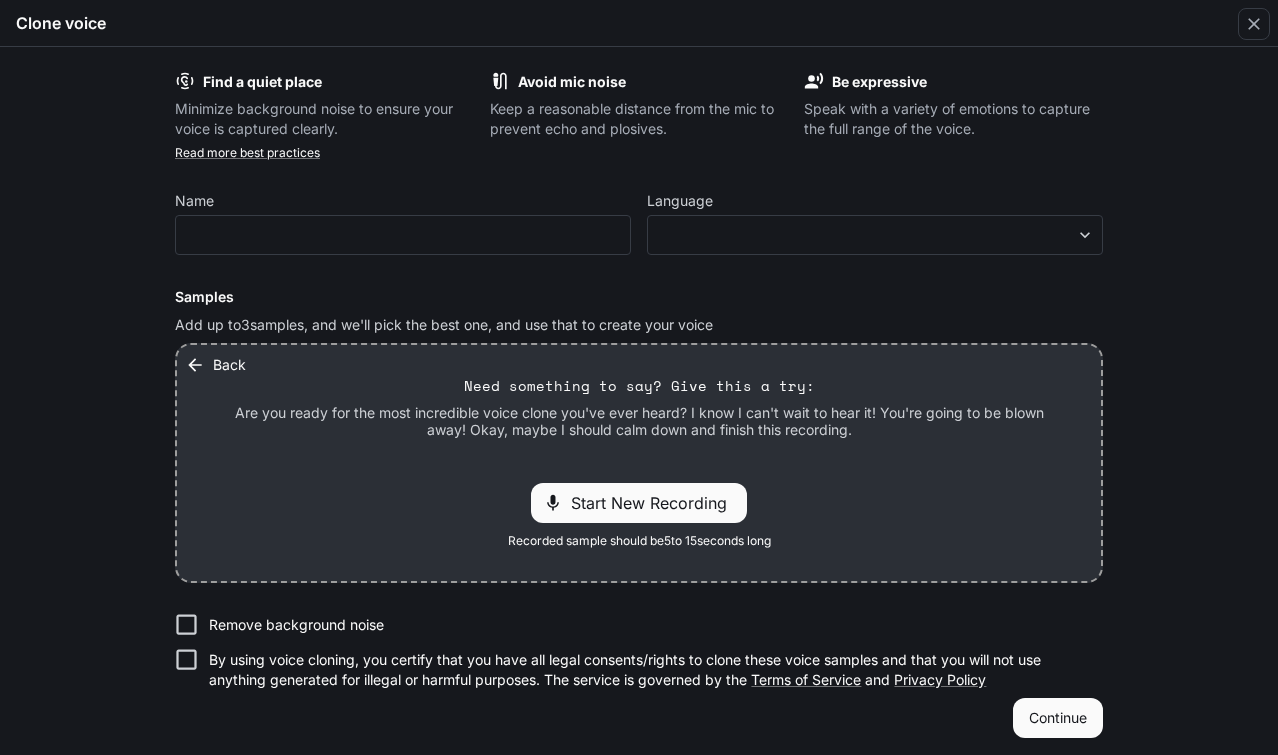 click on "Start New Recording" at bounding box center [655, 503] 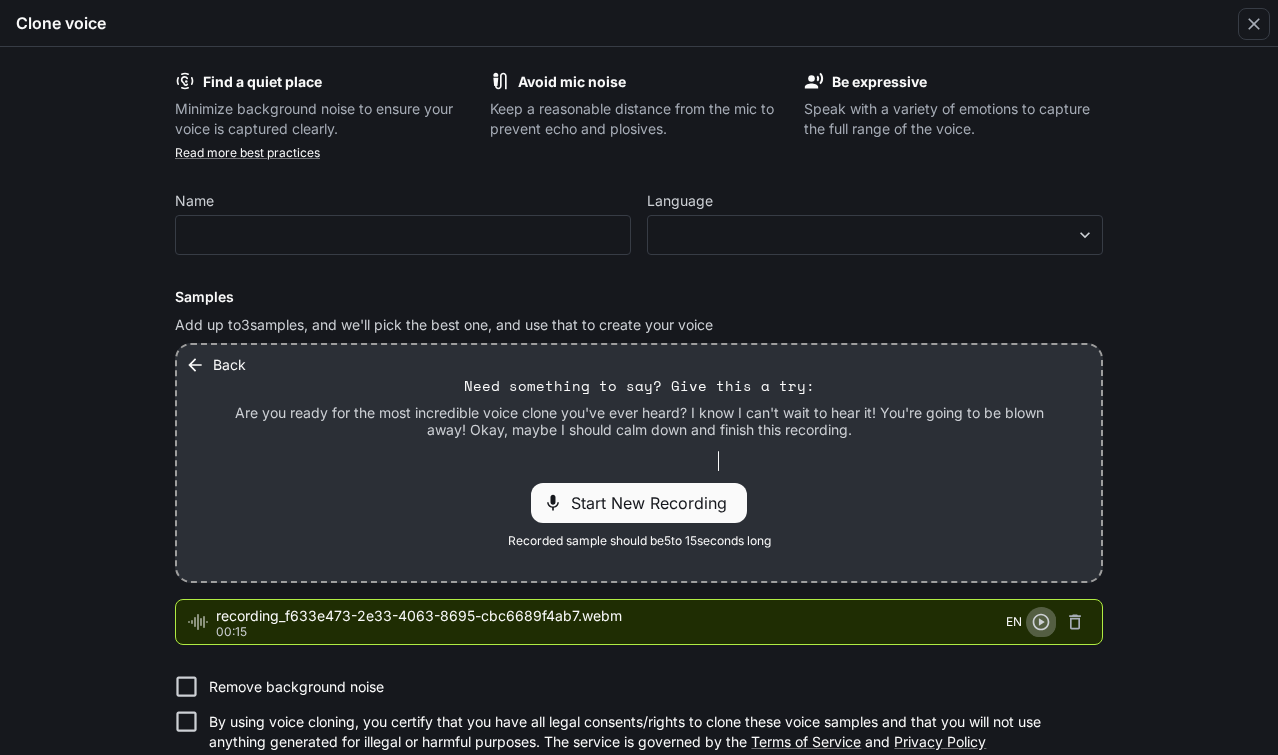 click 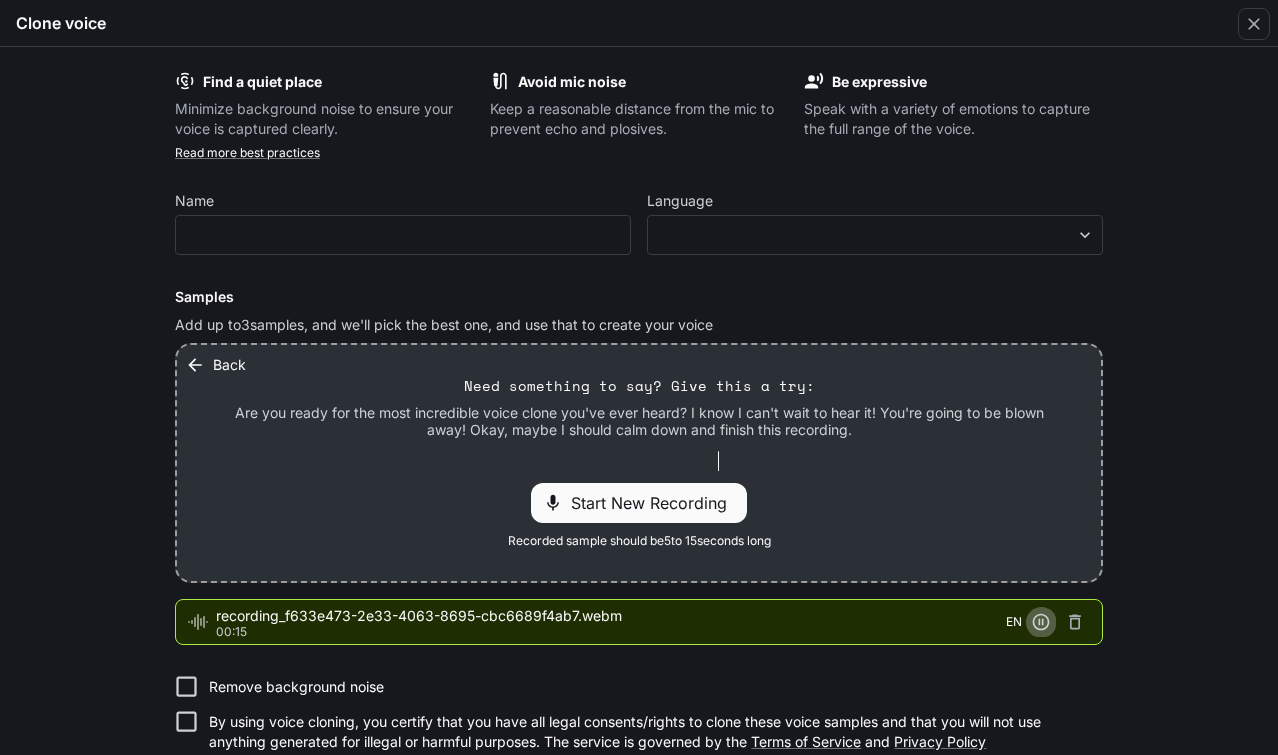 click 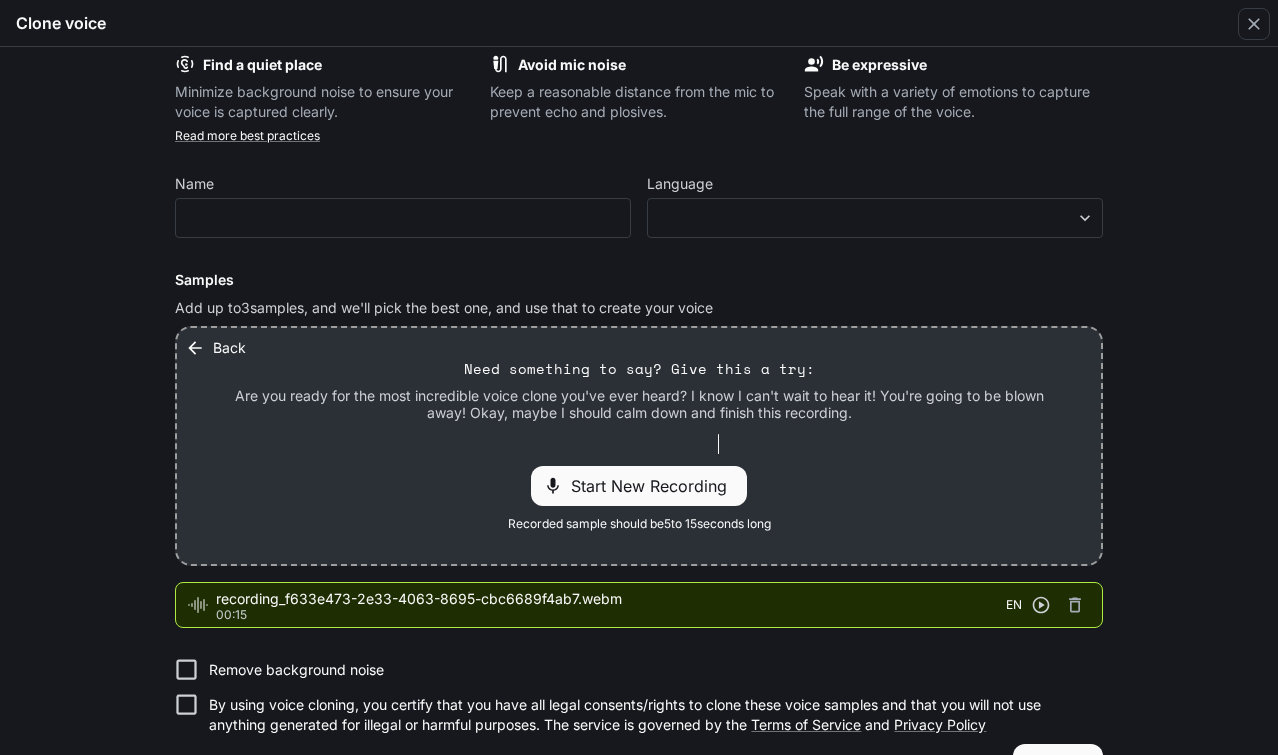 scroll, scrollTop: 39, scrollLeft: 0, axis: vertical 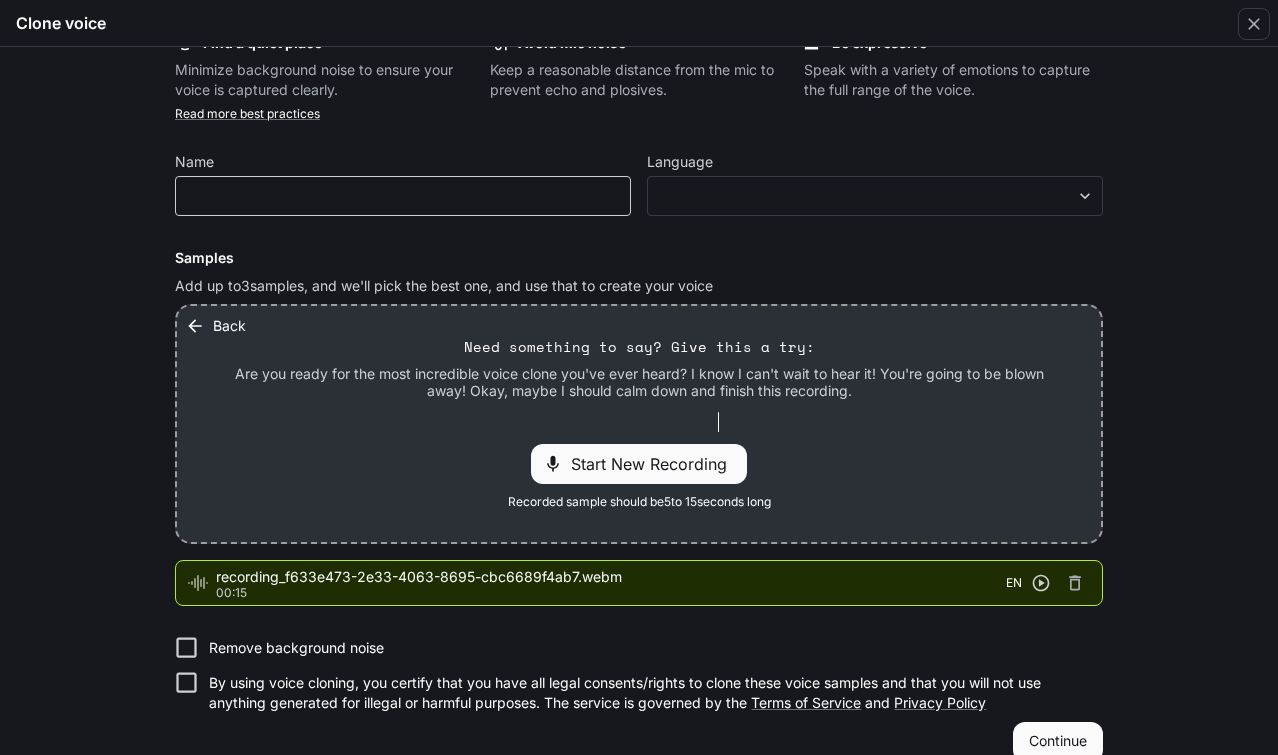 click on "​" at bounding box center [403, 196] 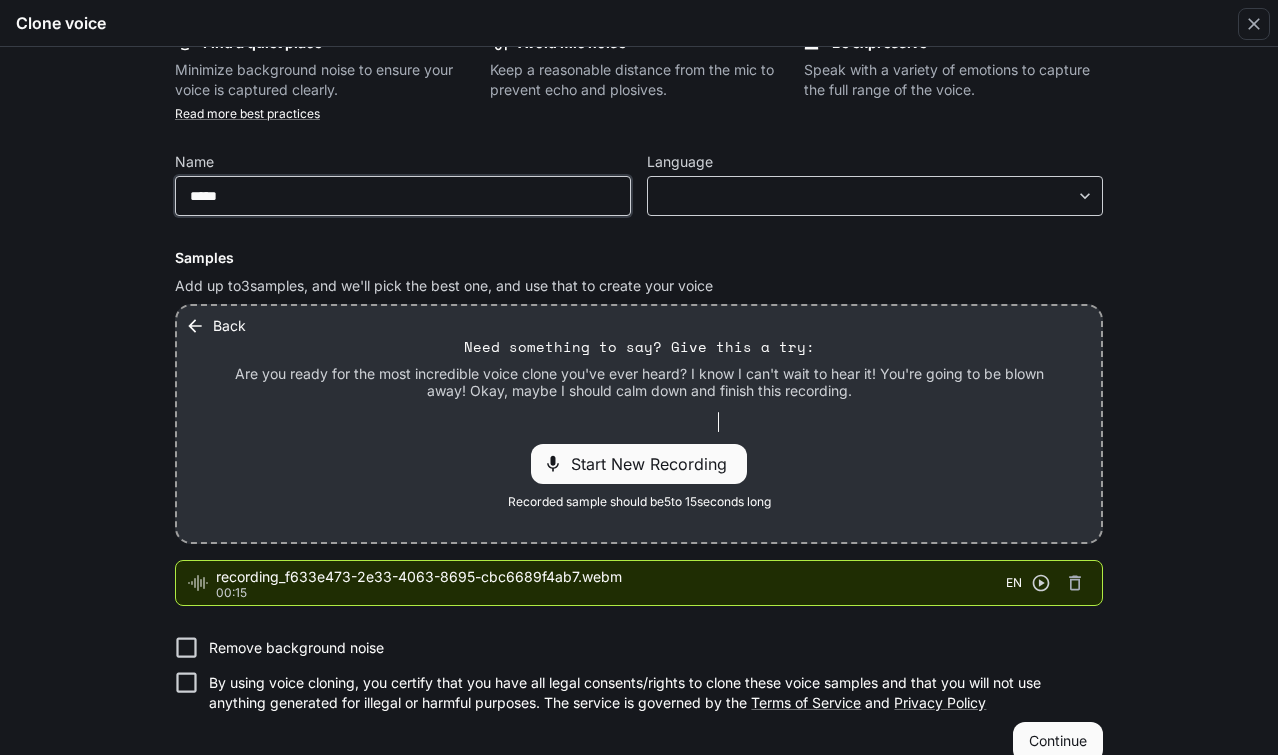 type on "*****" 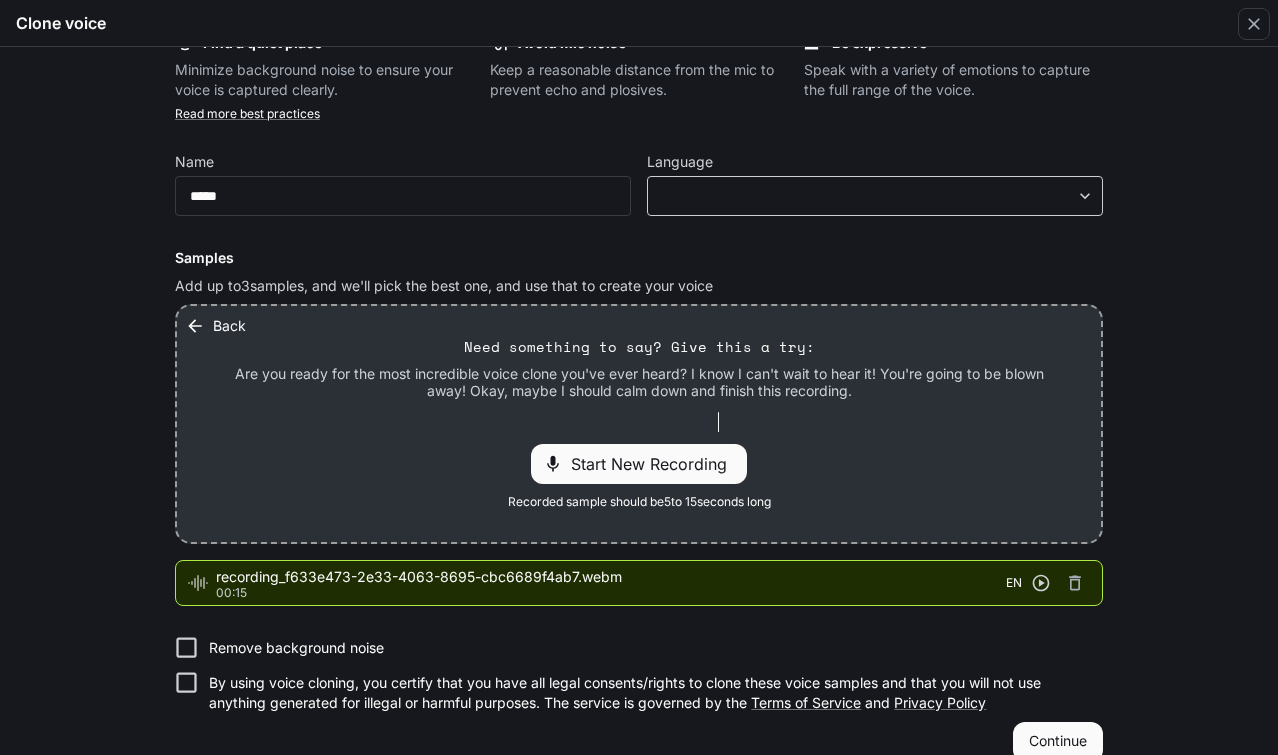 click on "​ ​" at bounding box center [875, 196] 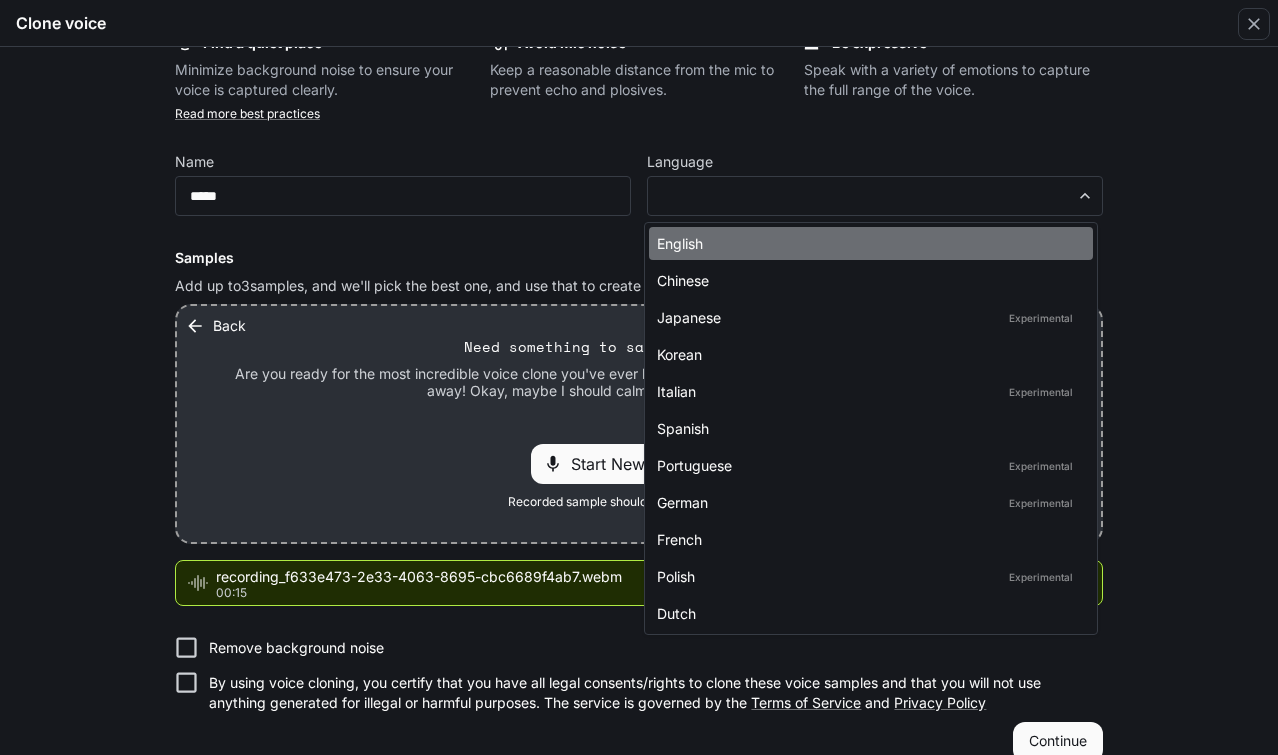click on "English" at bounding box center (871, 243) 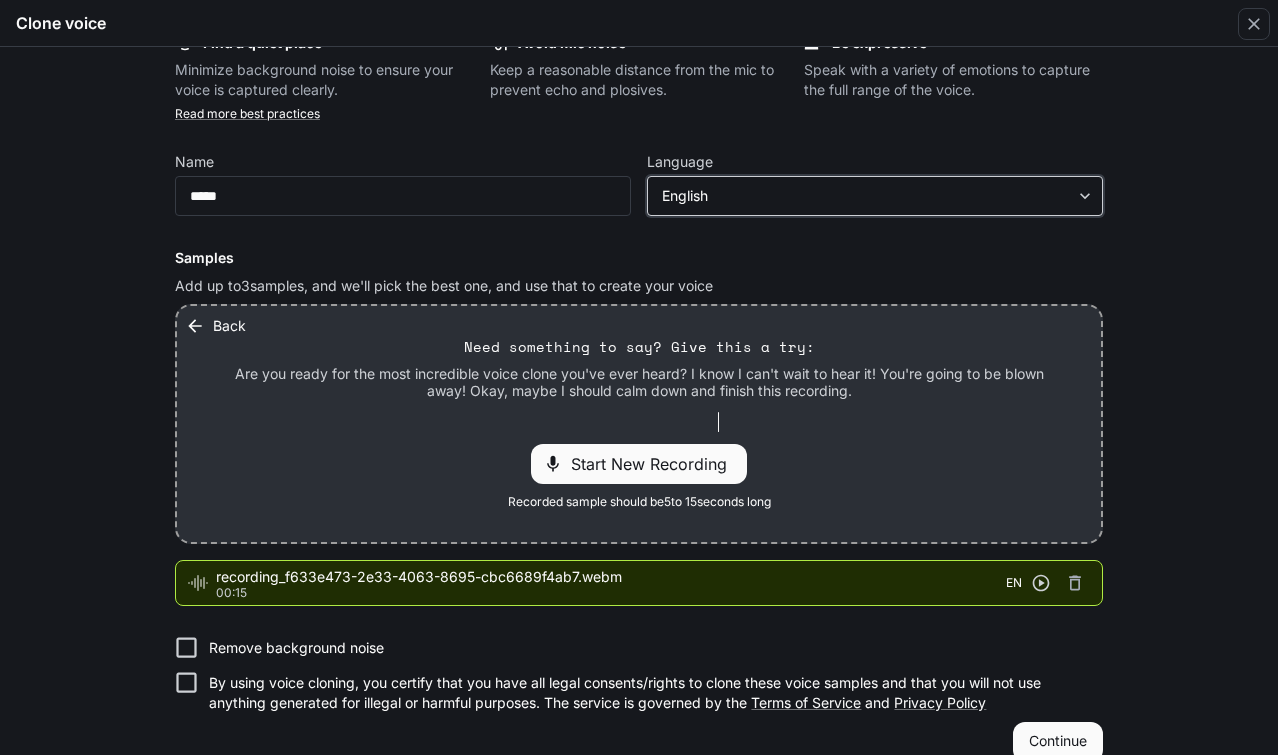 scroll, scrollTop: 69, scrollLeft: 0, axis: vertical 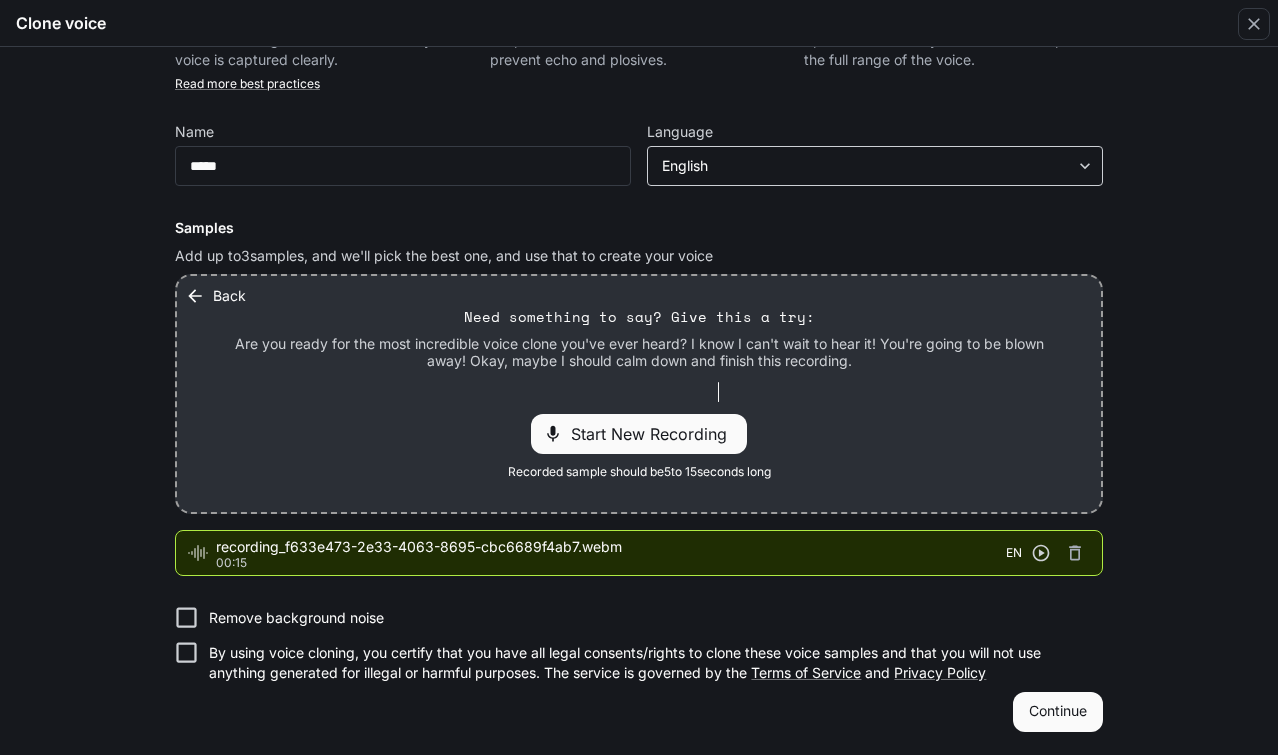 click on "**********" at bounding box center (639, 378) 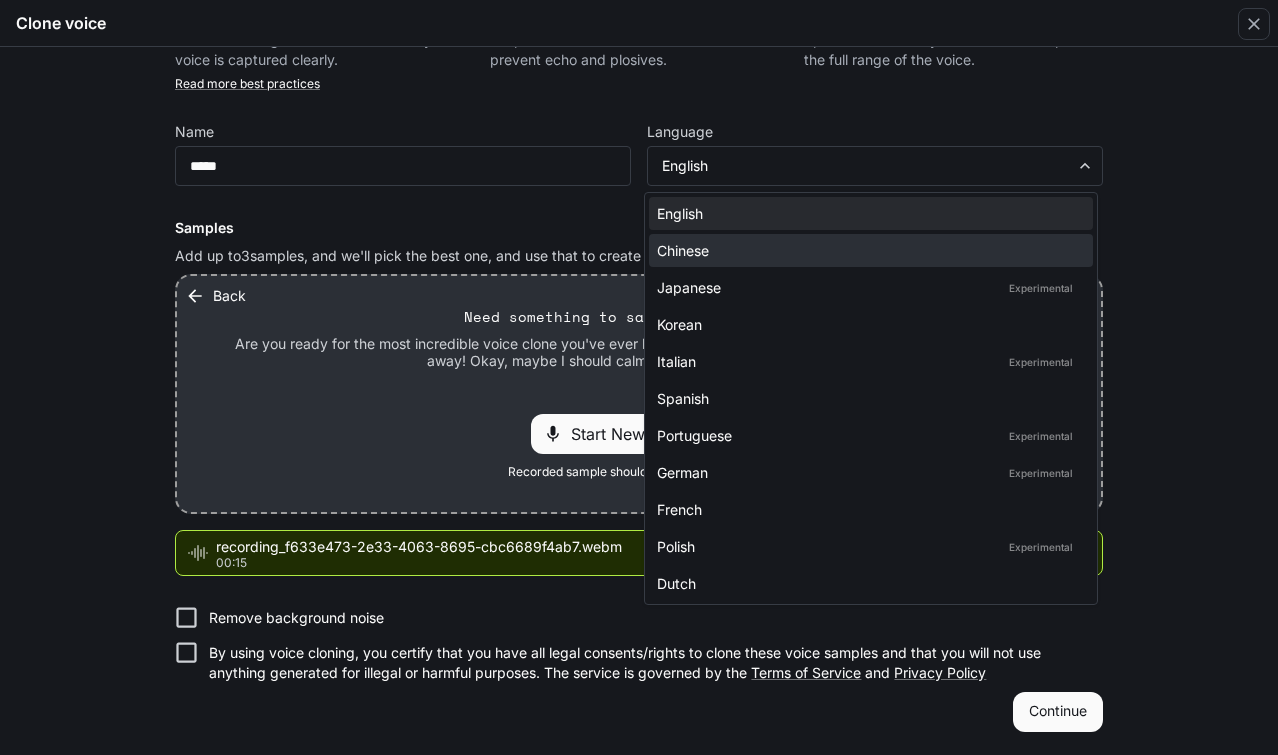 click on "Chinese" at bounding box center (871, 250) 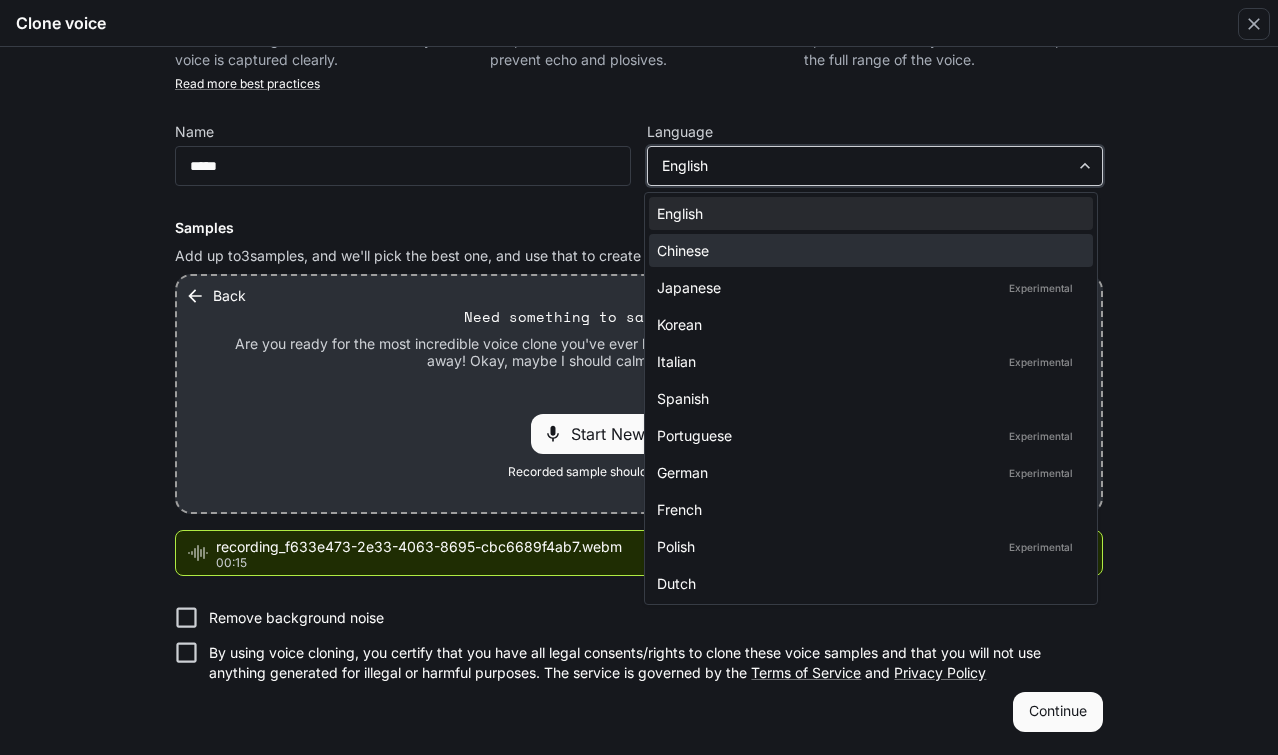 type on "*****" 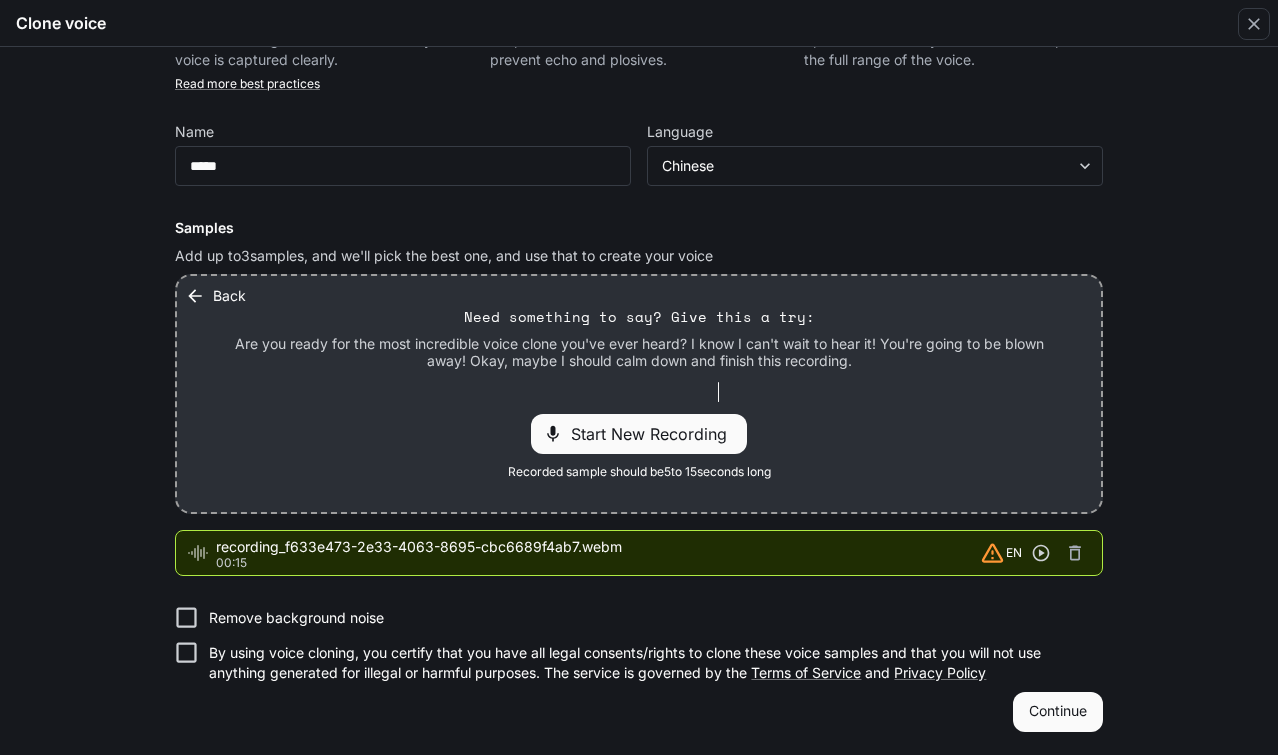 click on "Clone voice Find a quiet place Minimize background noise to ensure your voice is captured clearly. Avoid mic noise Keep a reasonable distance from the mic to prevent echo and plosives. Be expressive Speak with a variety of emotions to capture the full range of the voice. Read more best practices Name ***** ​ Language Chinese ***** ​ Samples Add up to 3 samples, and we'll pick the best one, and use that to create your voice Back Need something to say? Give this a try: Are you ready for the most incredible voice clone you've ever heard? I know I can't wait to hear it! You're going to be blown away! Okay, maybe I should calm down and finish this recording. Start New Recording Recorded sample should be 5 to 15 seconds long recording_f633e473-2e33-4063-8695-cbc6689f4ab7.webm 00:15 EN Remove background noise Terms of Service and Privacy Policy Continue" at bounding box center (639, 366) 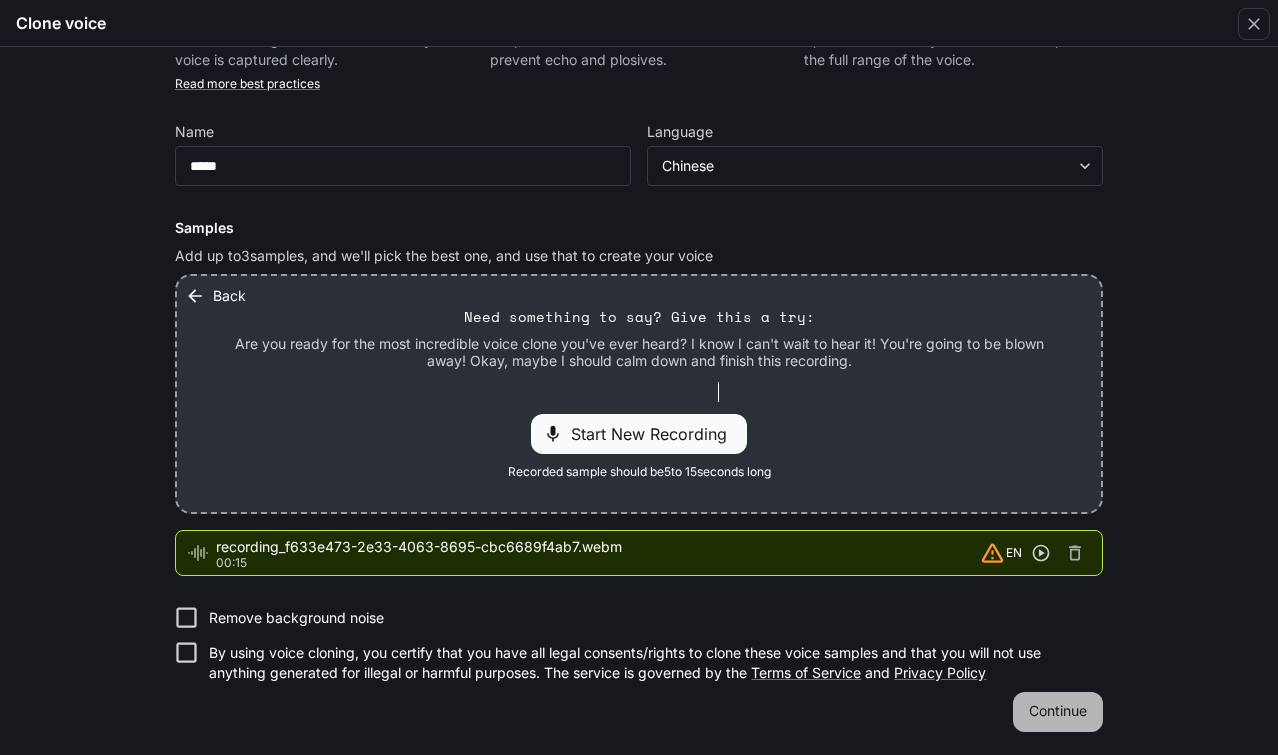 click on "Continue" at bounding box center (1058, 712) 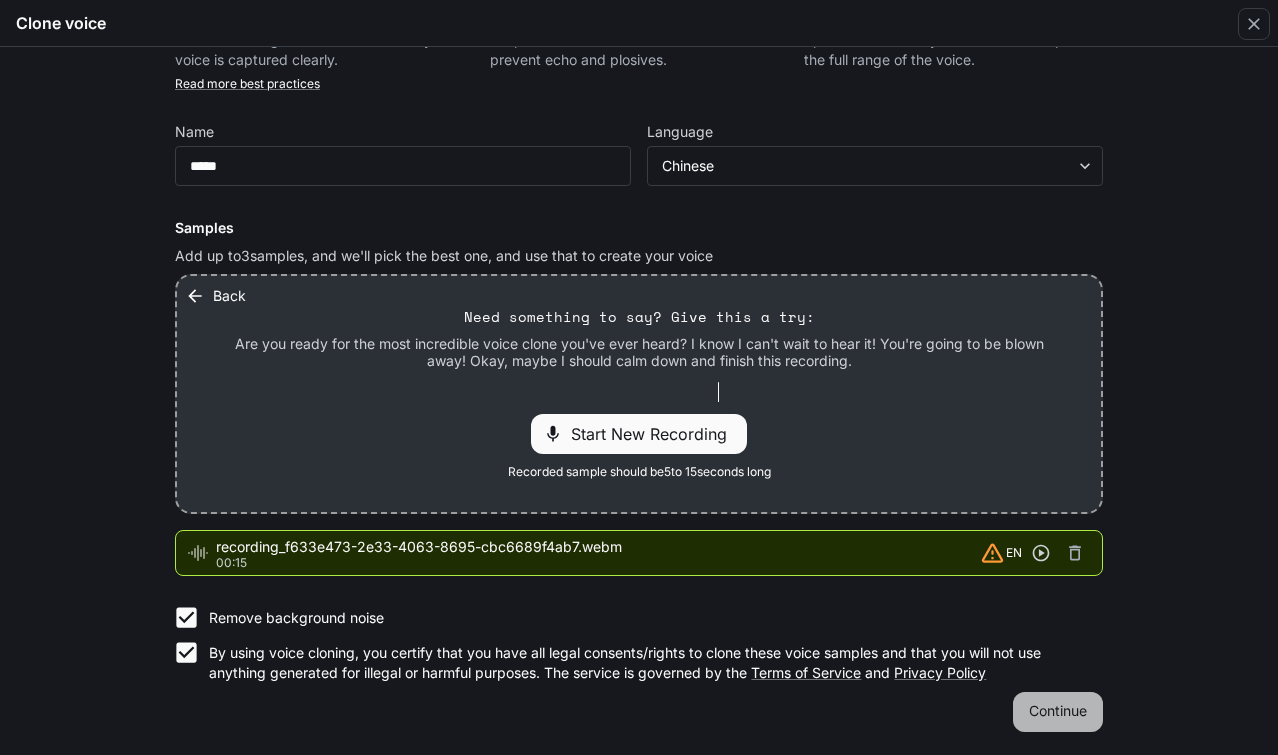 click on "Continue" at bounding box center [1058, 712] 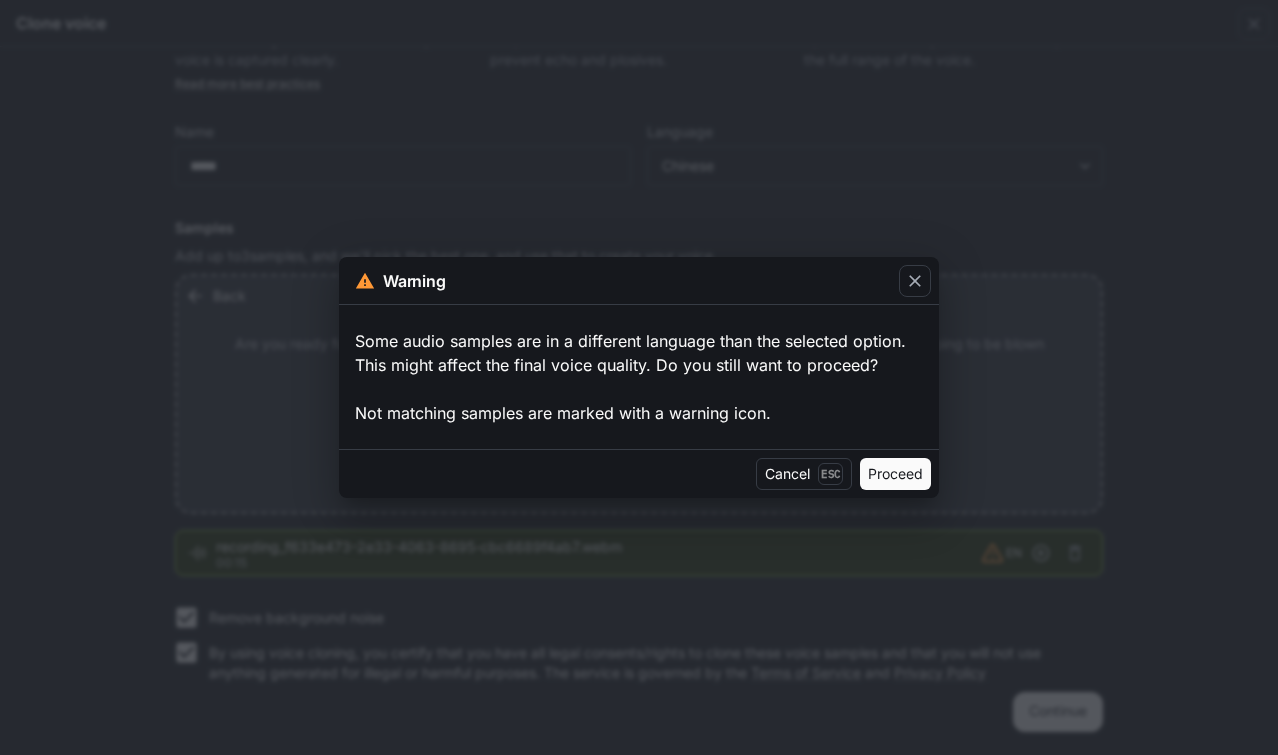 click on "Proceed" at bounding box center [895, 474] 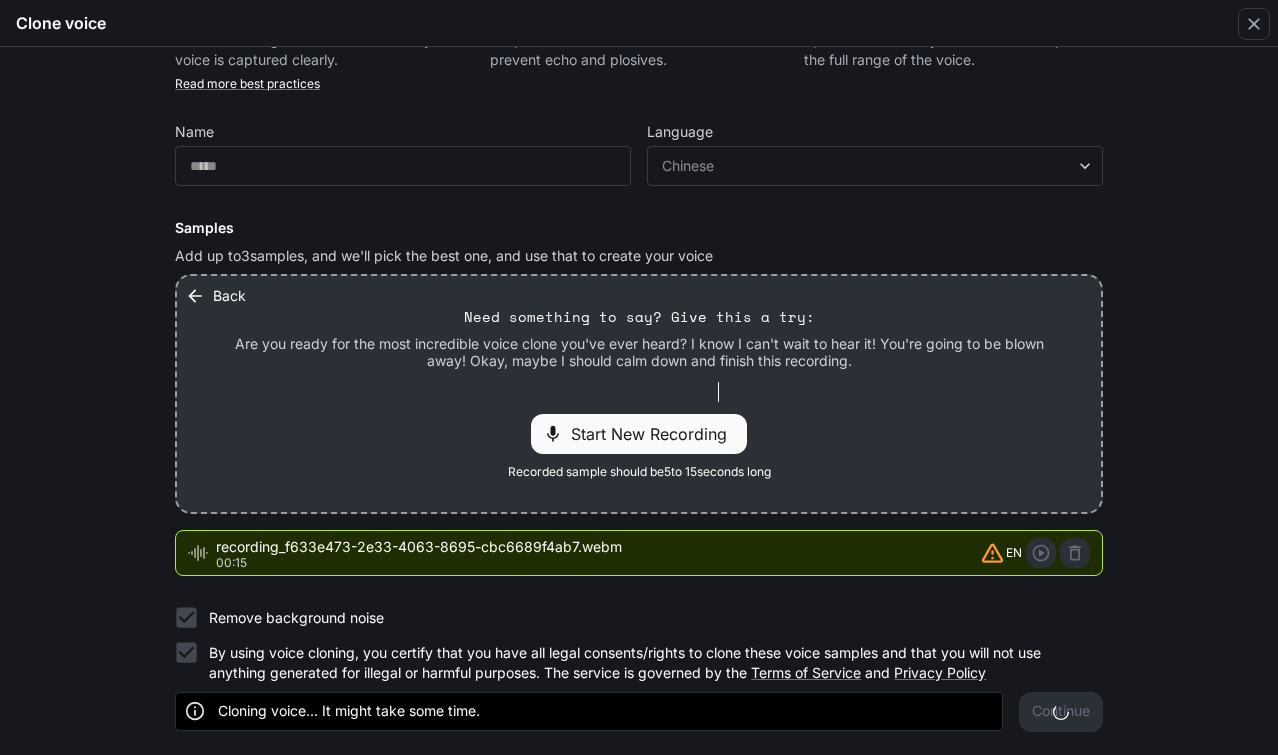 scroll, scrollTop: 0, scrollLeft: 0, axis: both 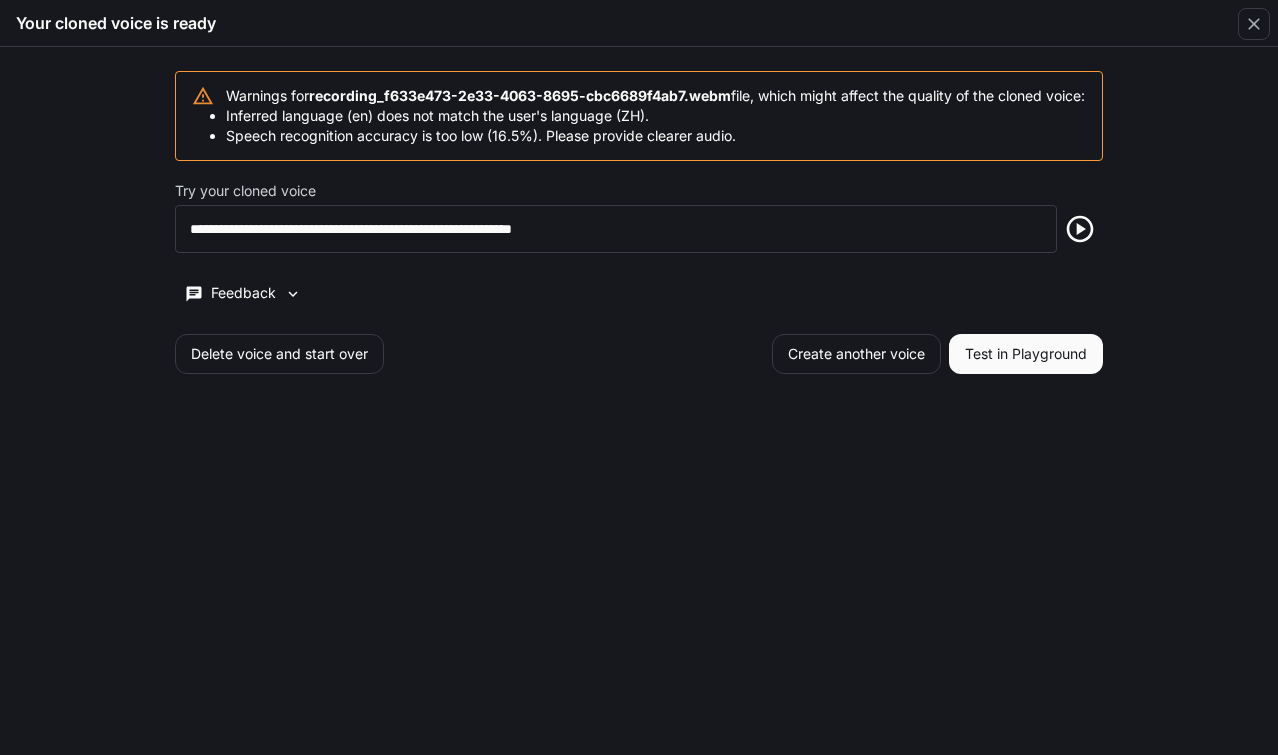click 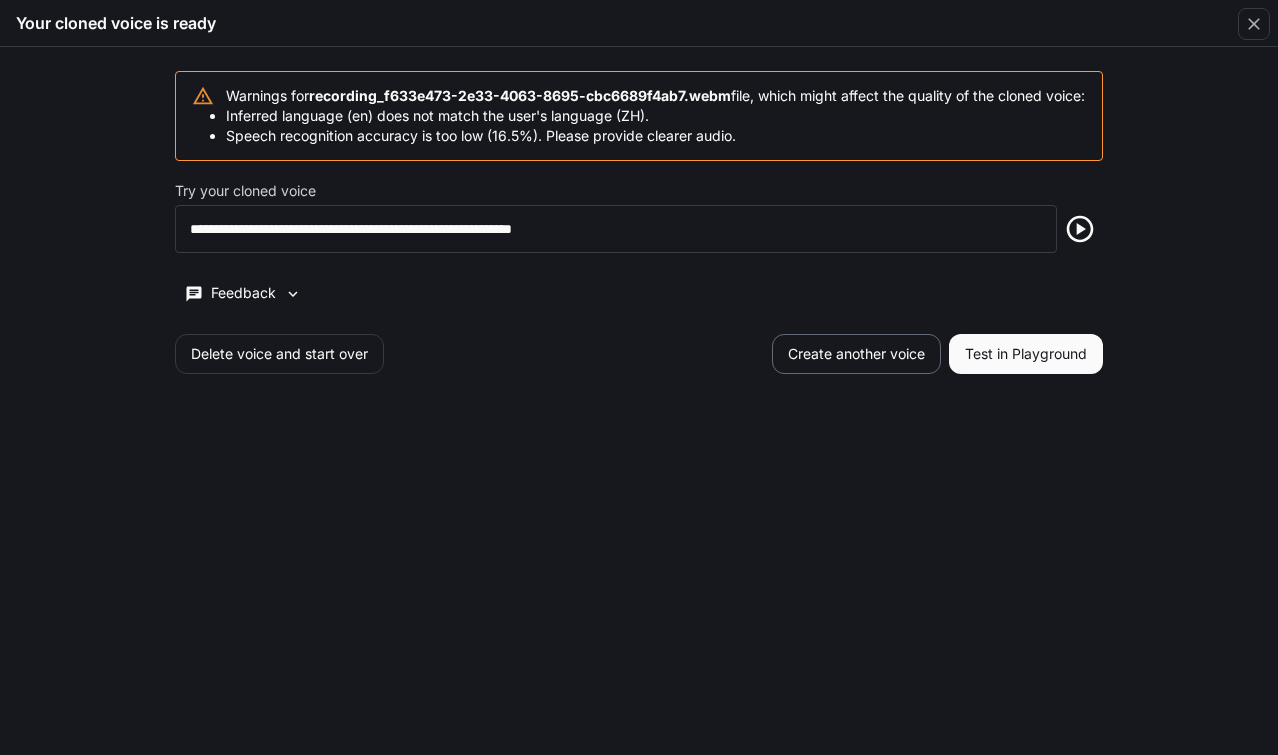 click on "Create another voice" at bounding box center (856, 354) 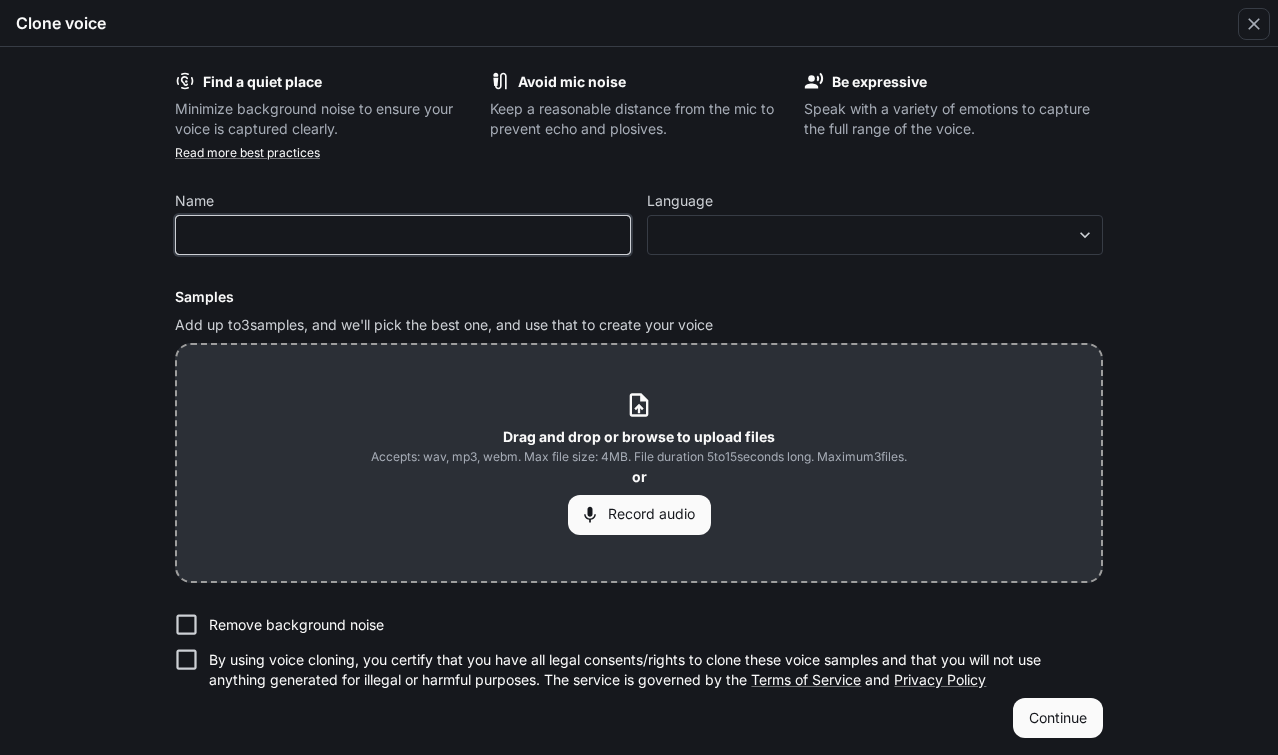 click at bounding box center [403, 235] 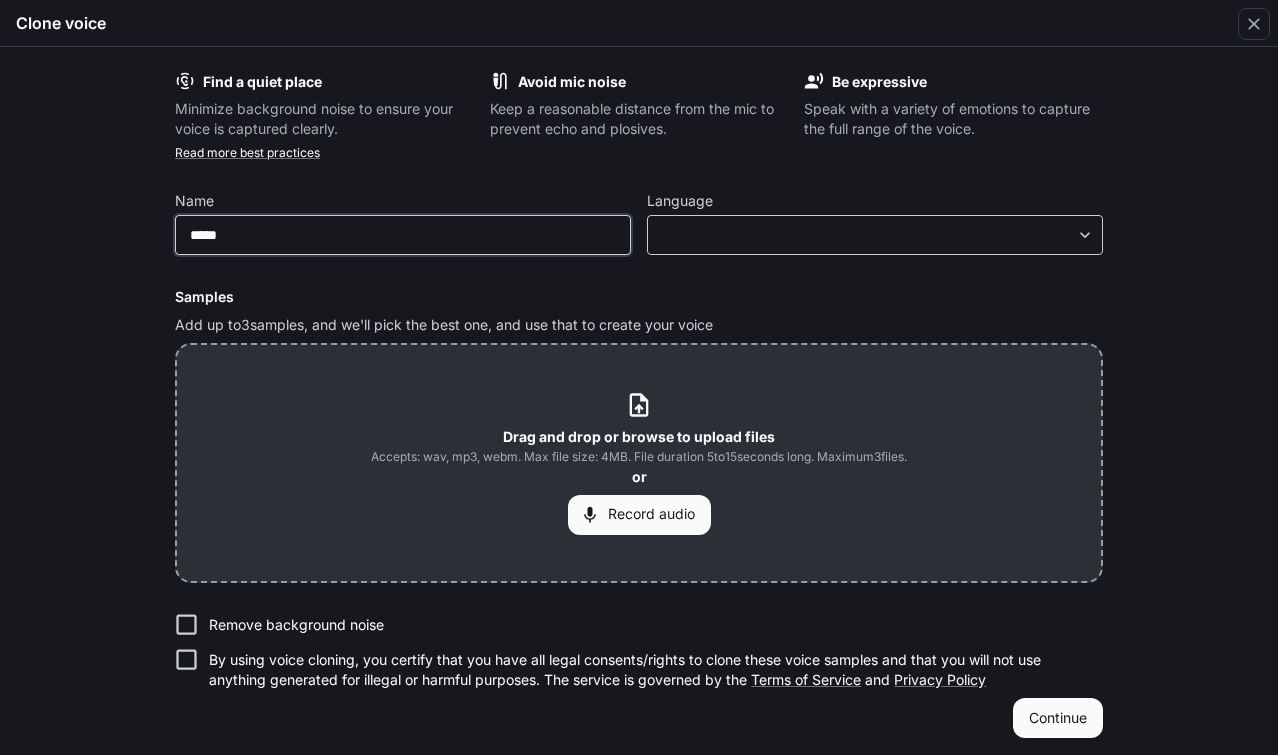 type on "*****" 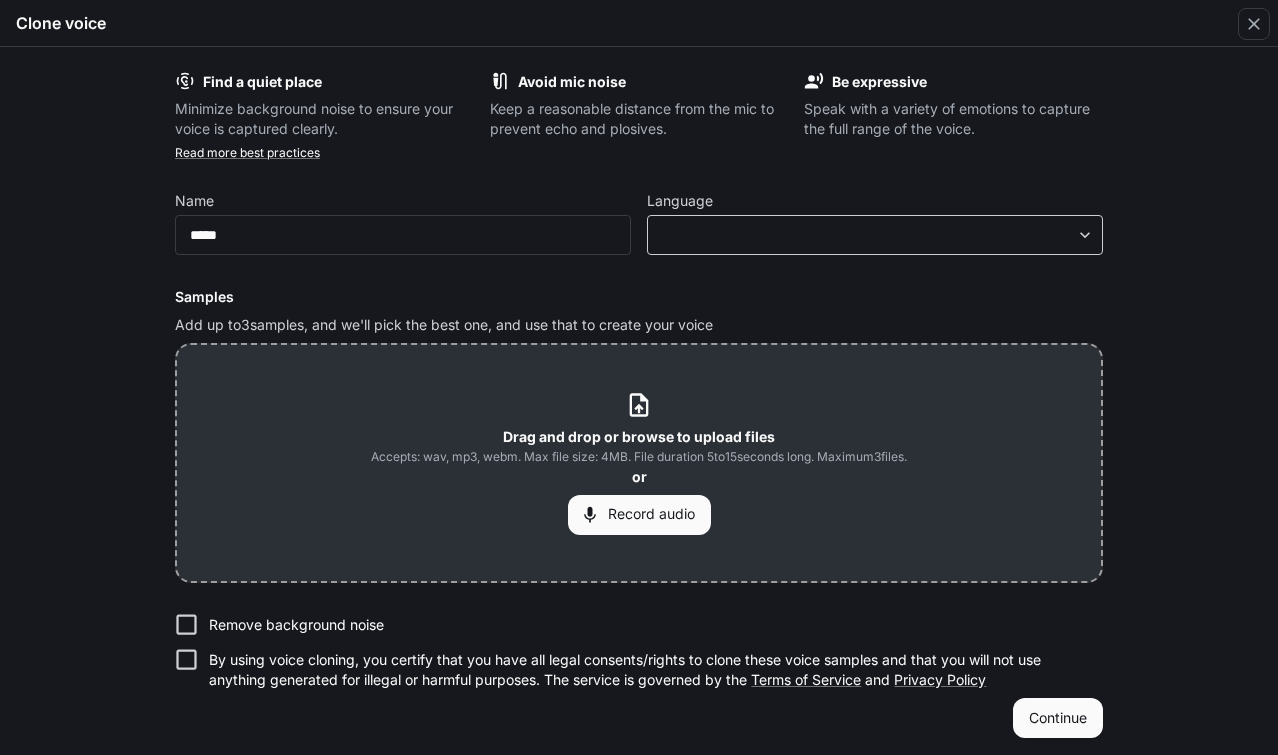 click on "**********" at bounding box center [639, 378] 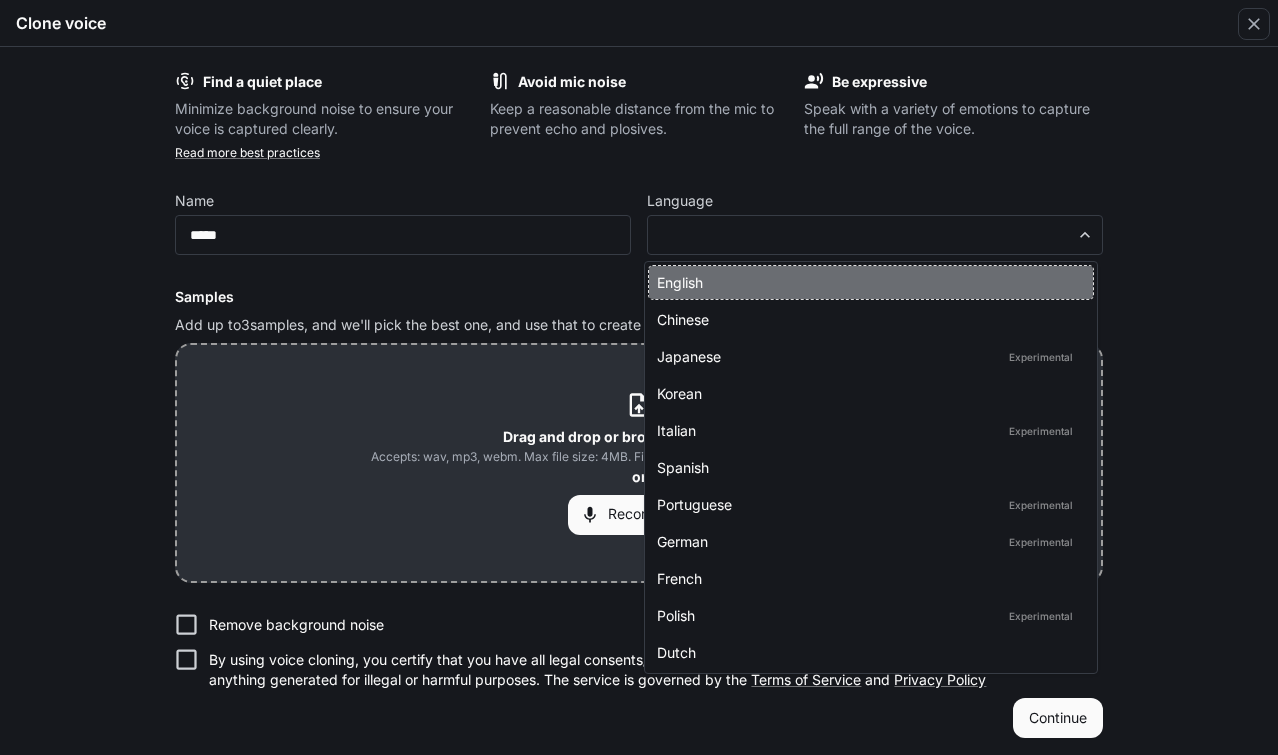 click on "English" at bounding box center [867, 282] 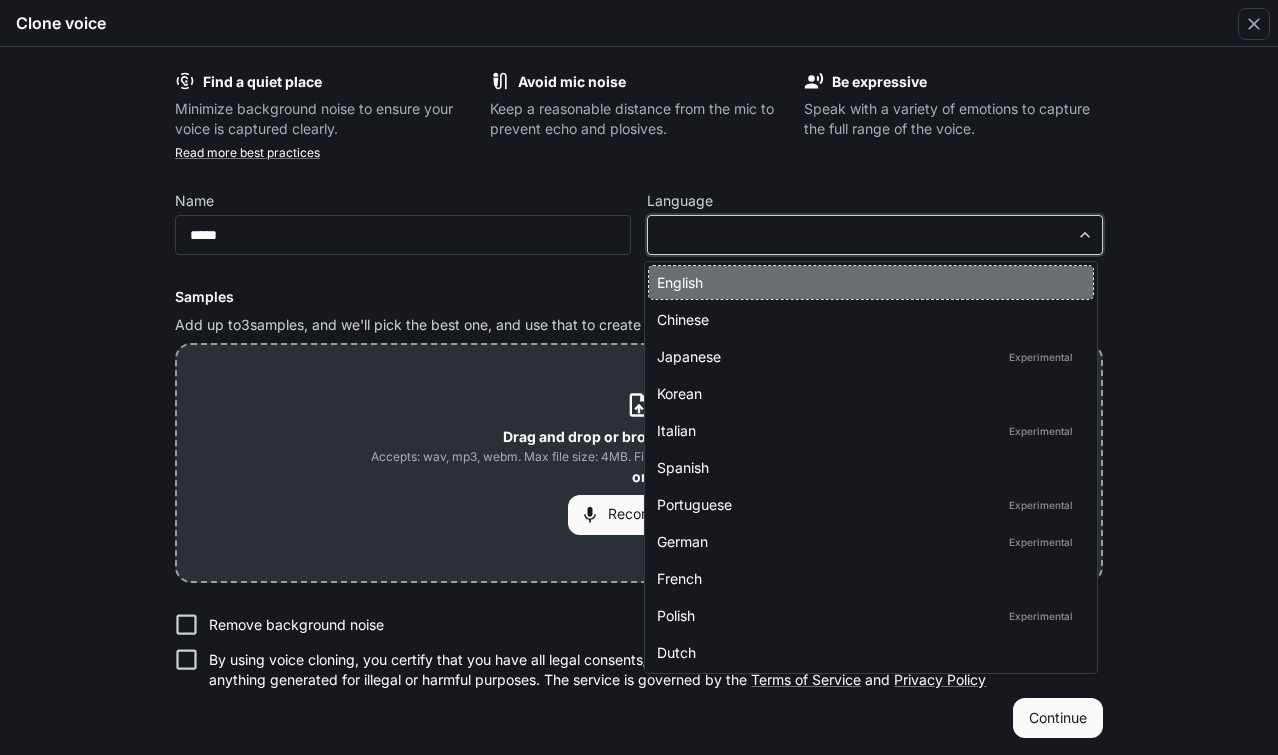 type on "*****" 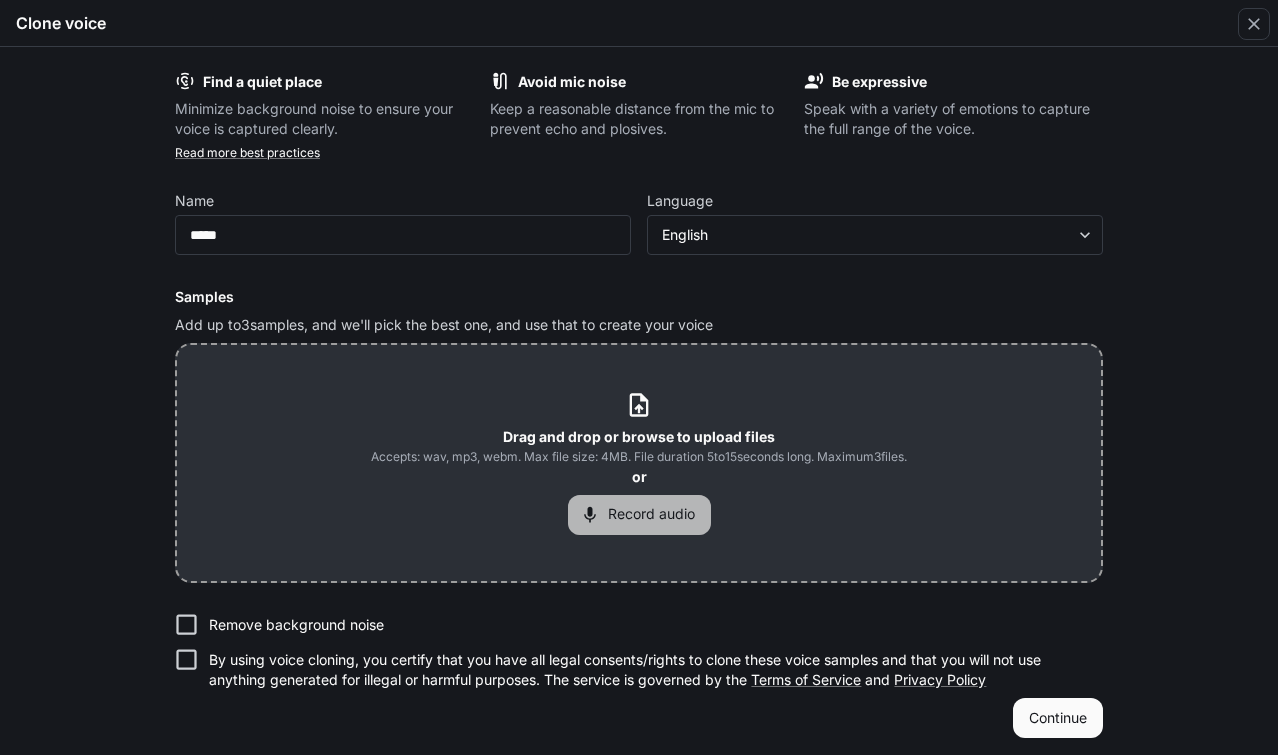 click on "Record audio" at bounding box center [639, 515] 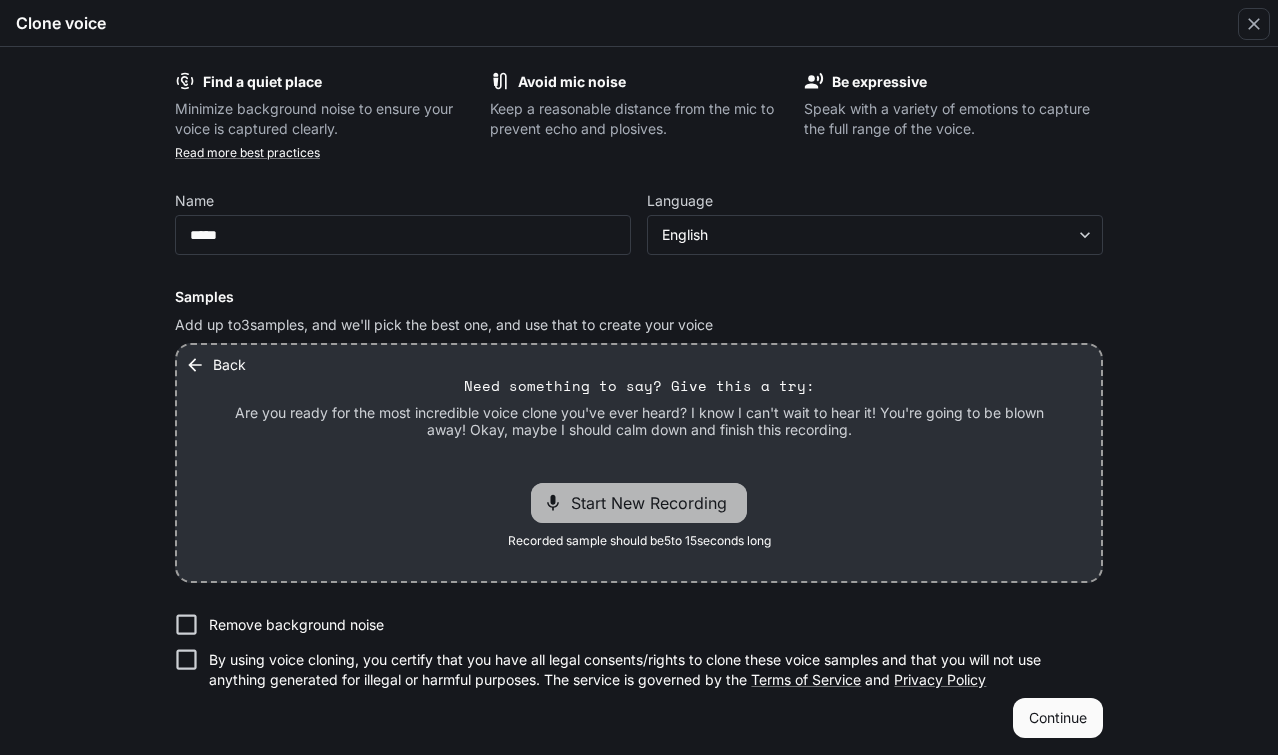 click on "Start New Recording" at bounding box center [655, 503] 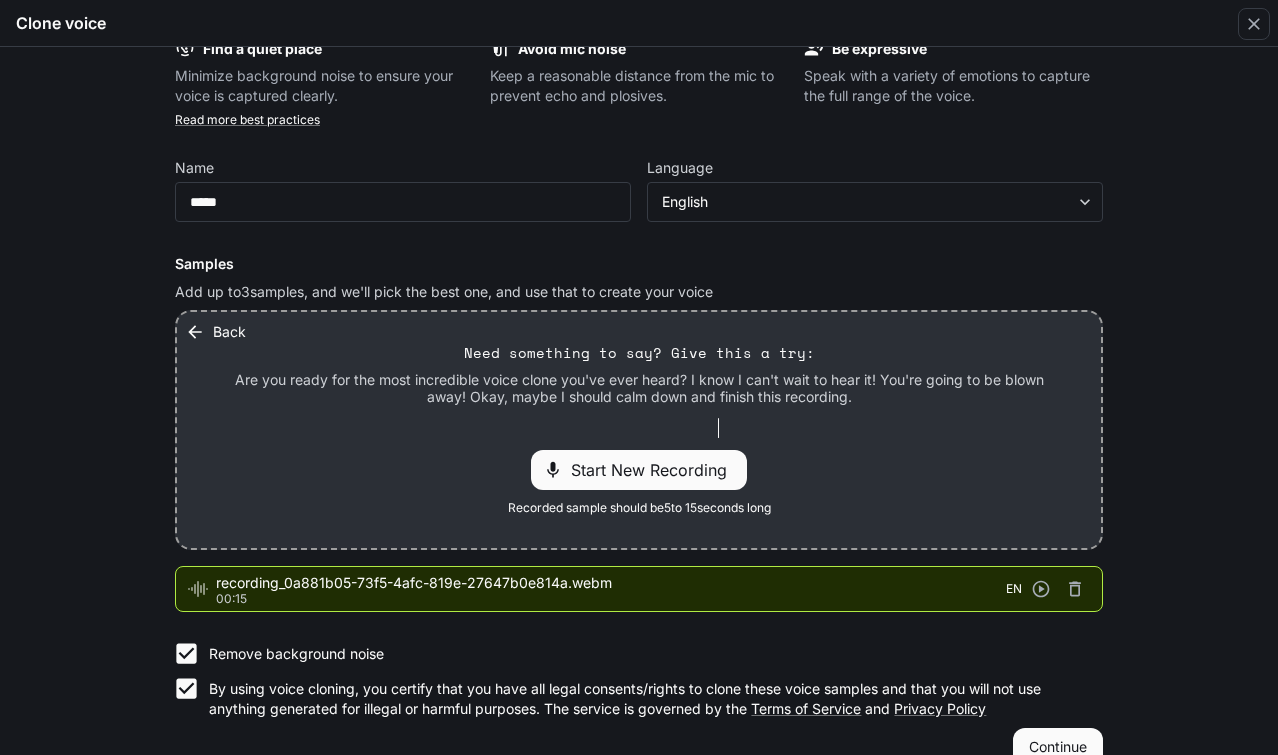 scroll, scrollTop: 69, scrollLeft: 0, axis: vertical 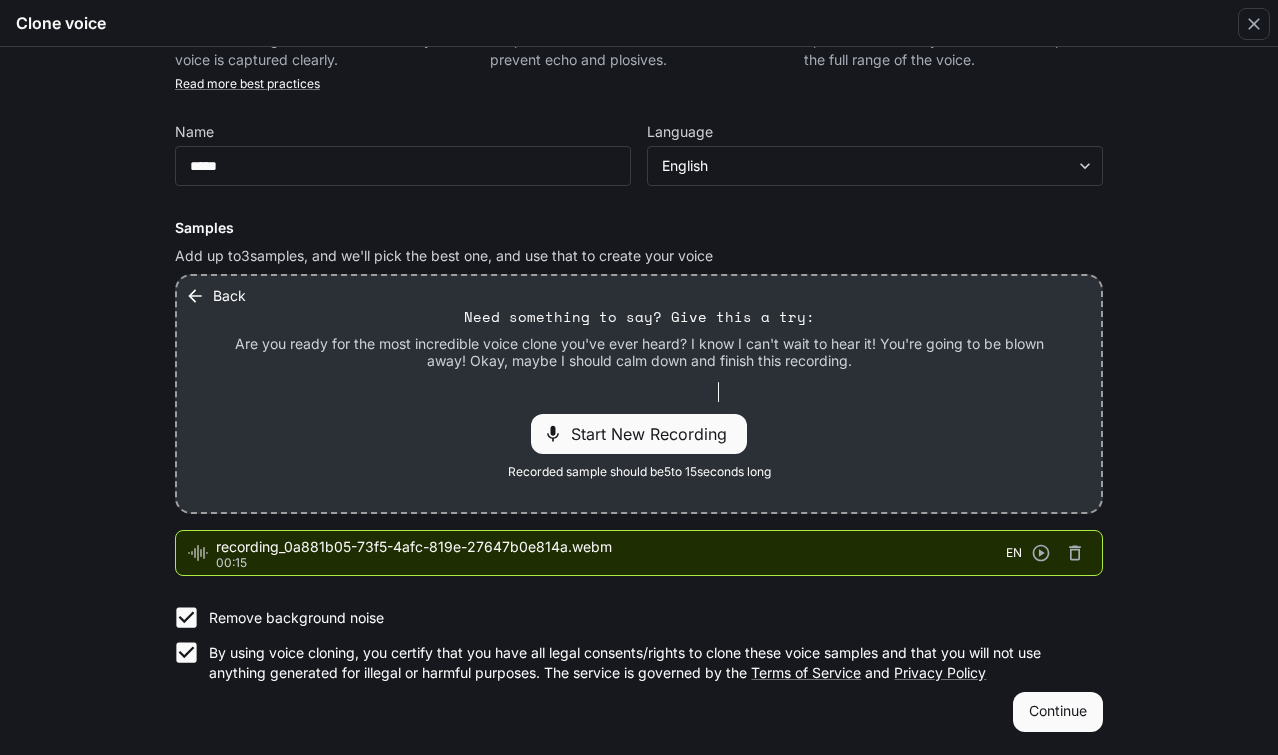 click on "Continue" at bounding box center [1058, 712] 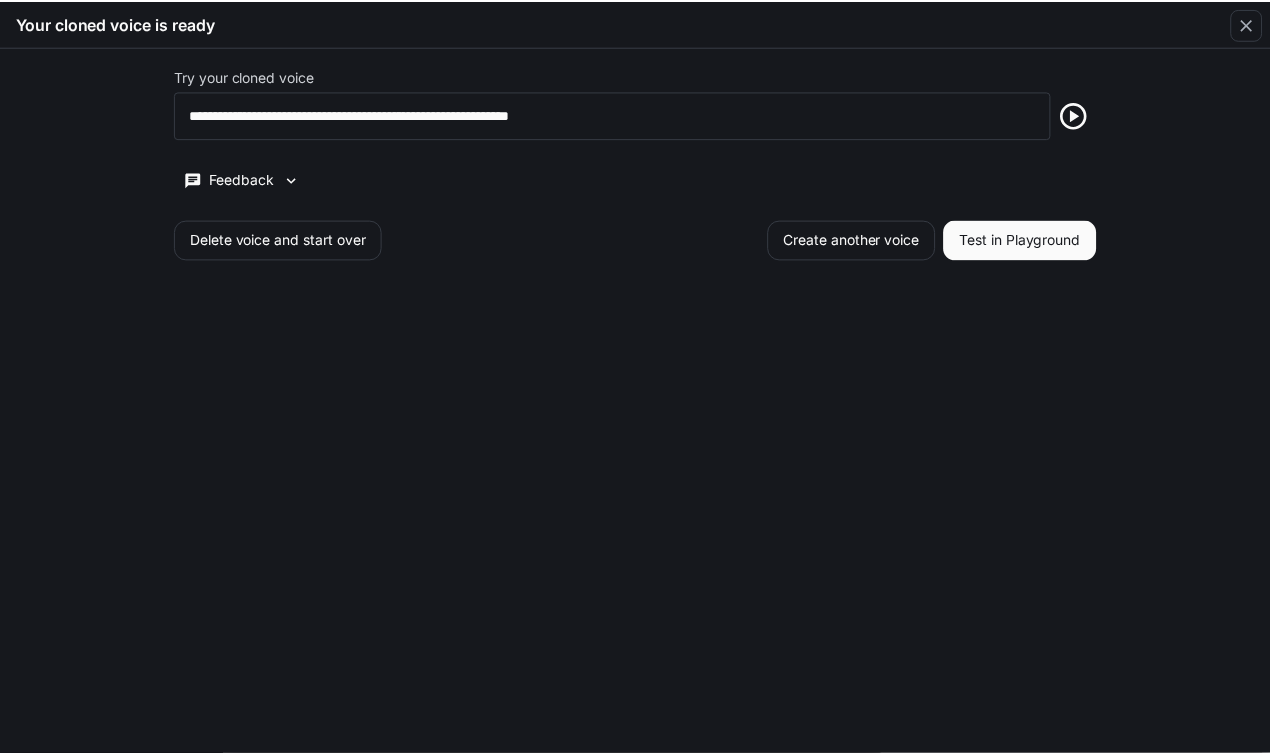scroll, scrollTop: 0, scrollLeft: 0, axis: both 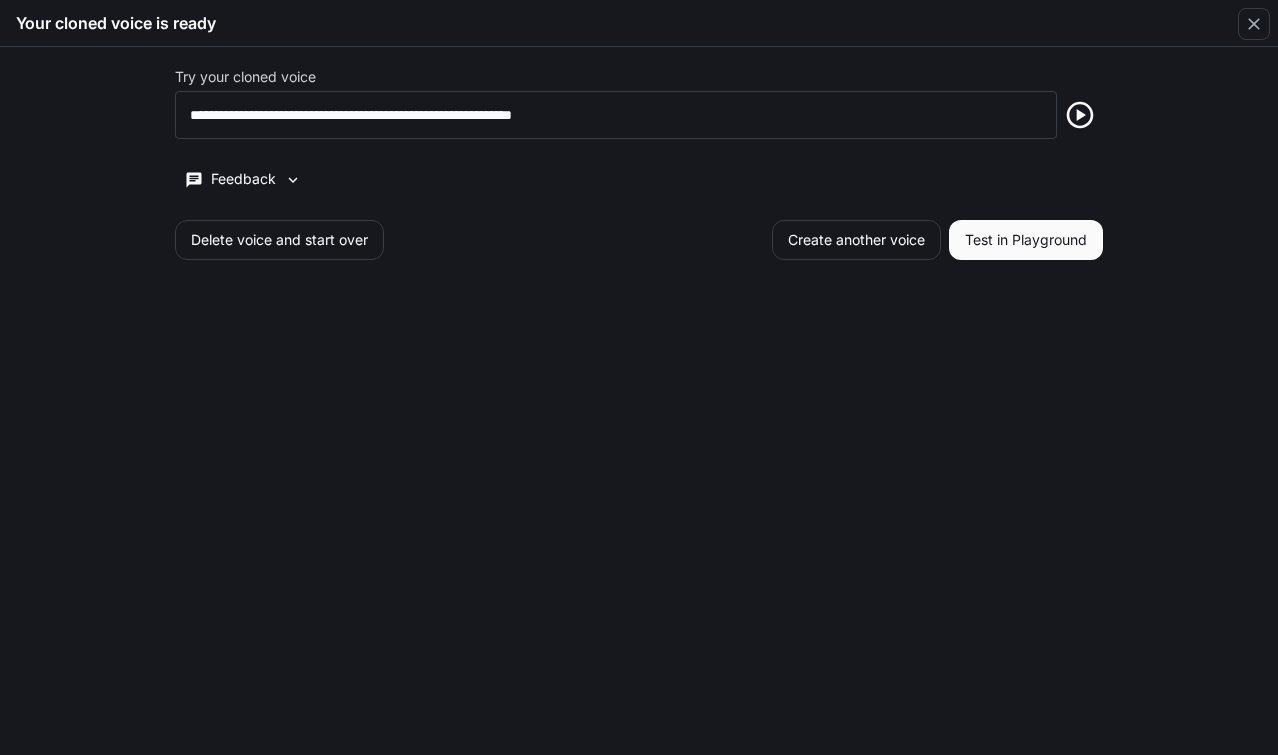 click 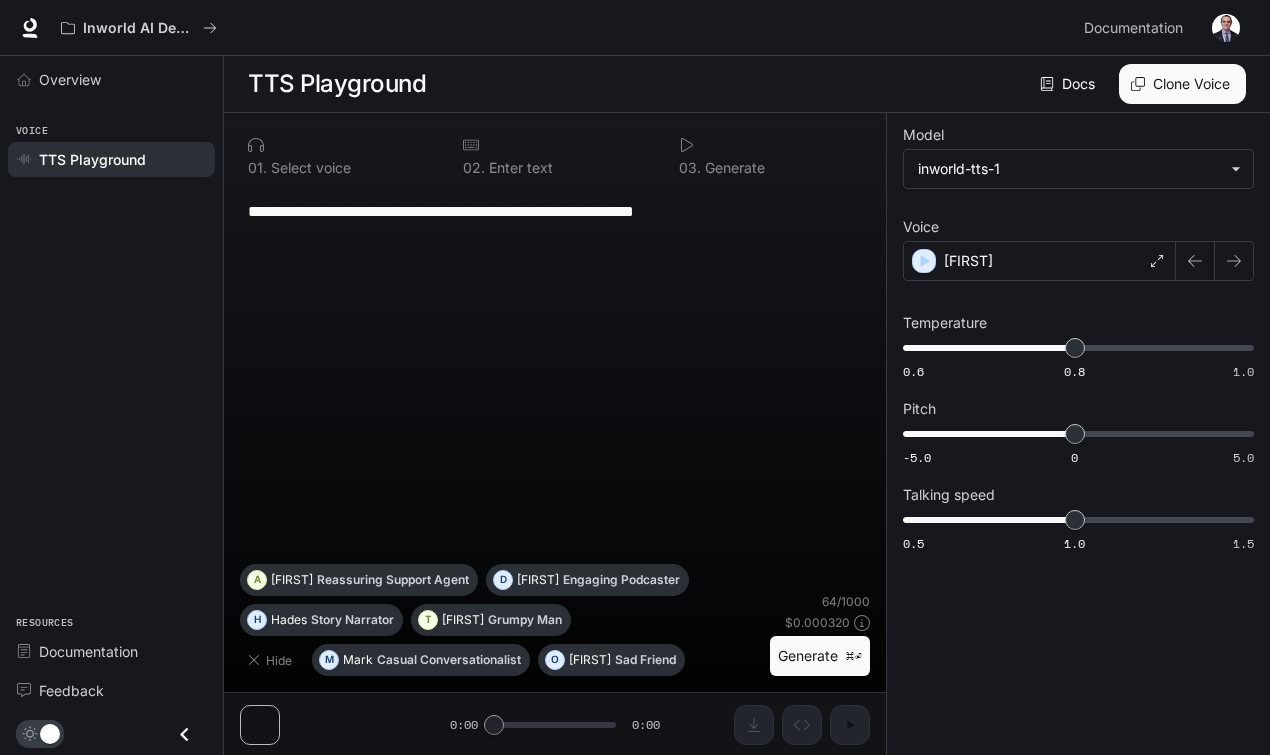 click on "**********" at bounding box center (555, 211) 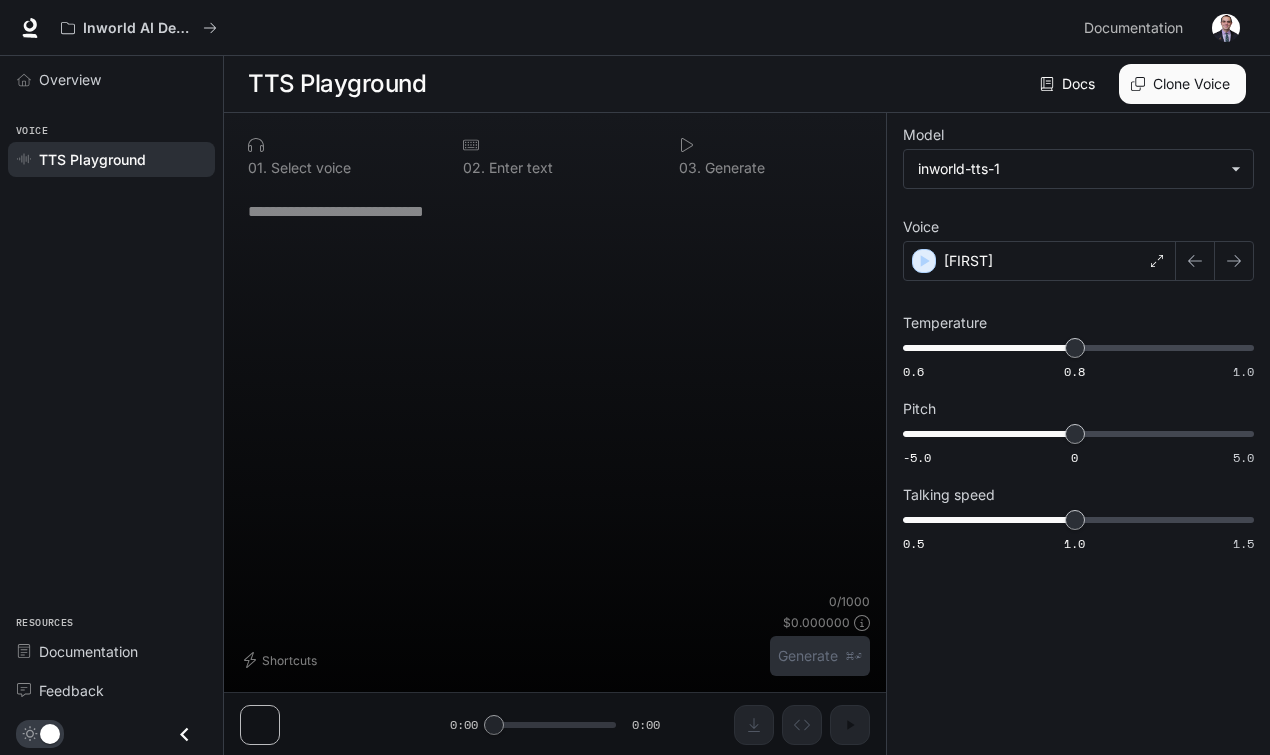click on "* ​" at bounding box center [555, 390] 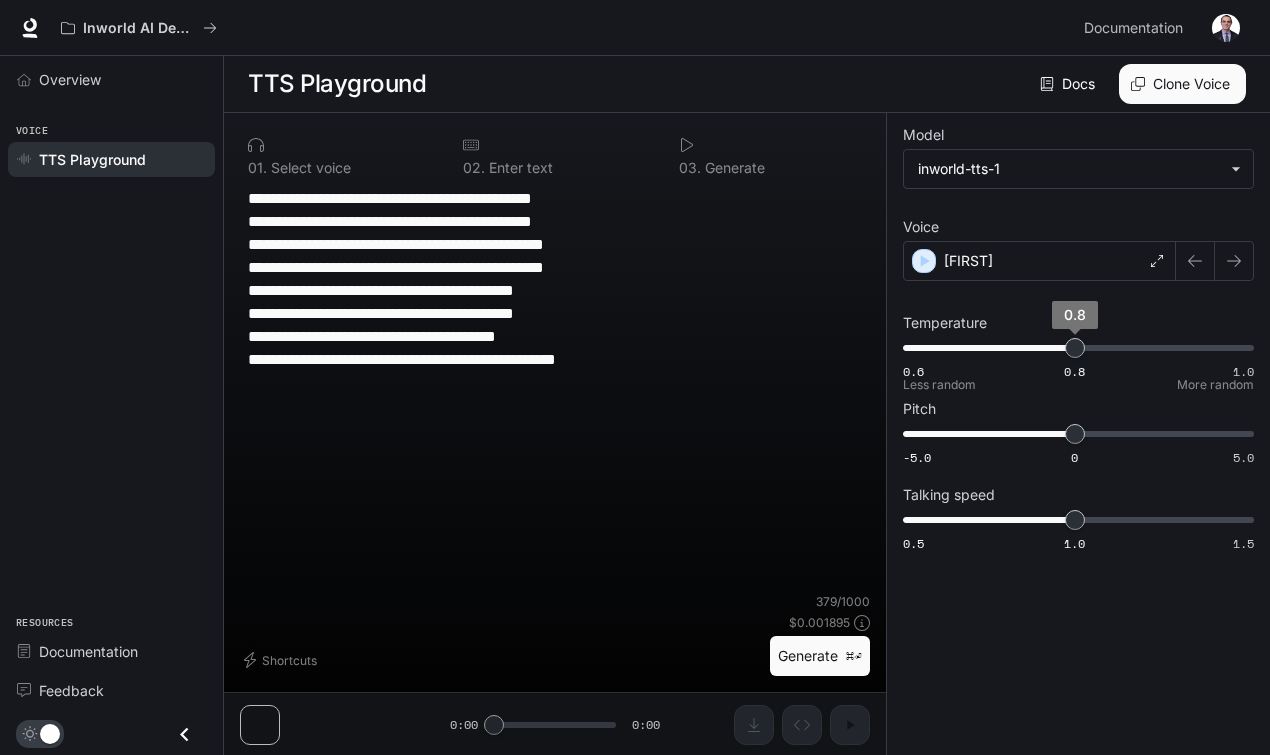 type on "**********" 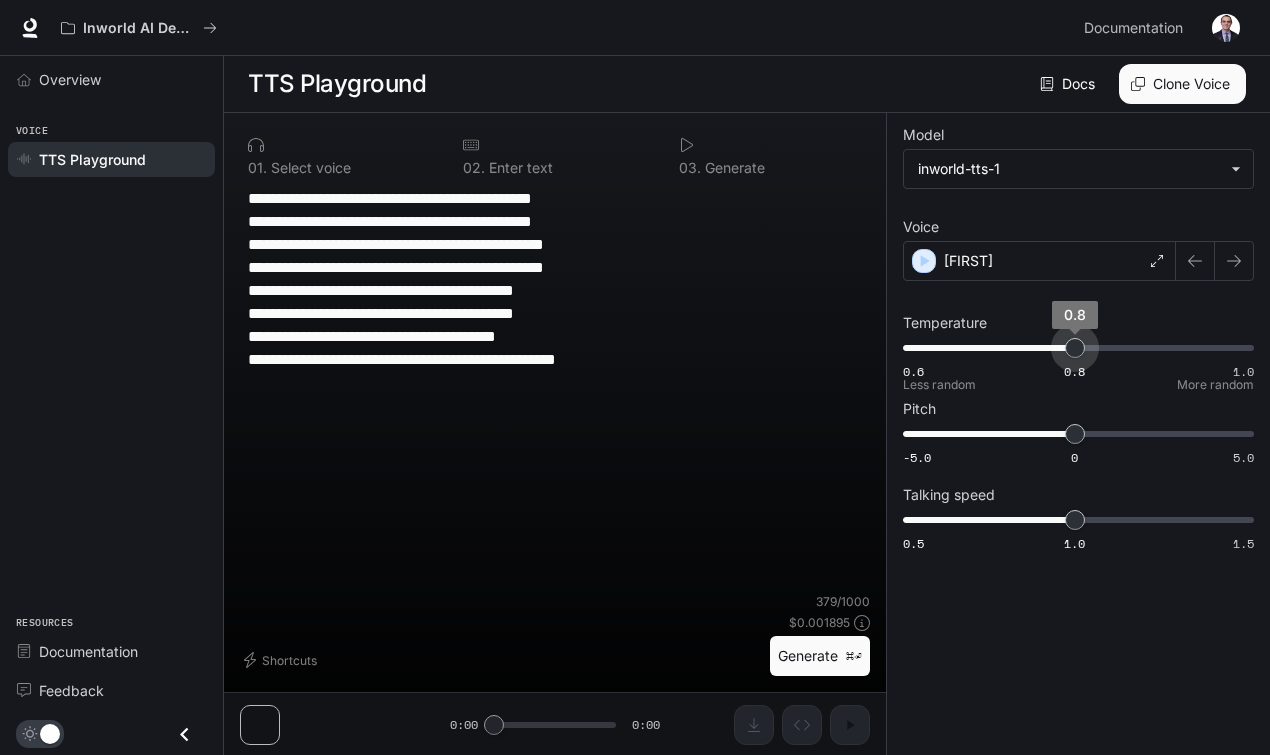 type on "***" 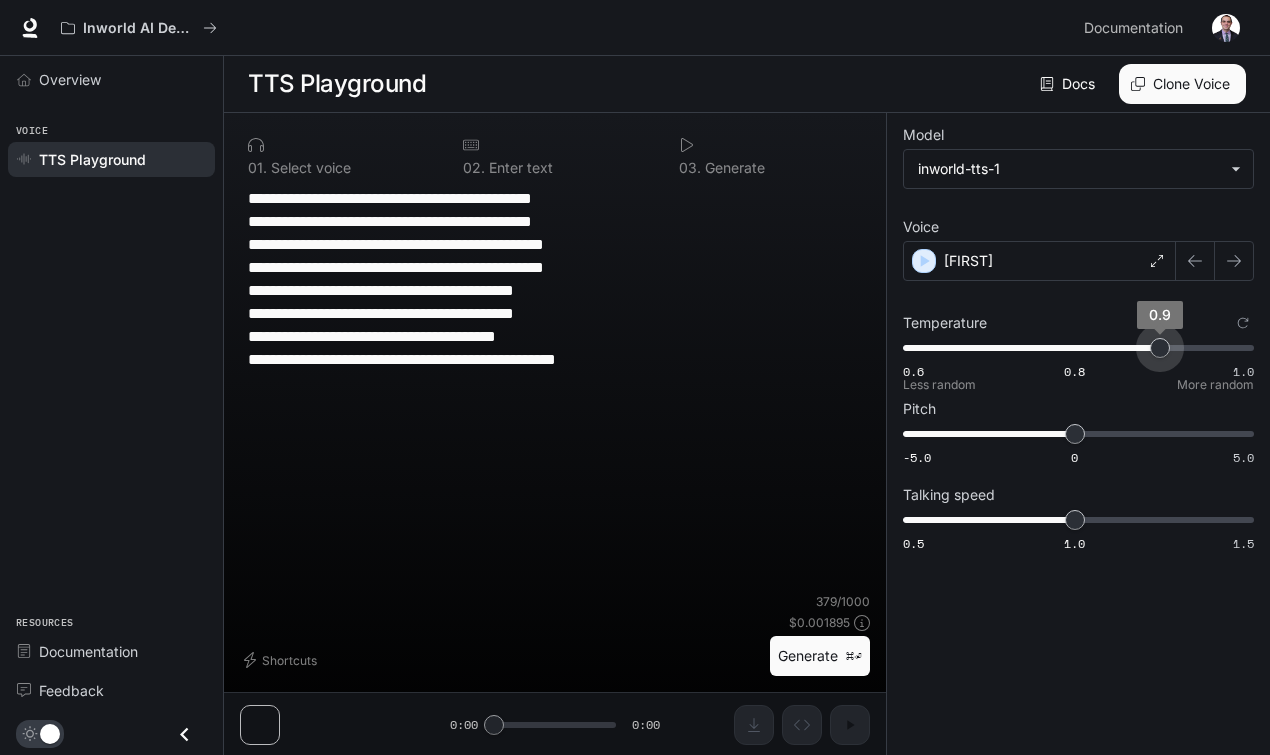 drag, startPoint x: 1074, startPoint y: 346, endPoint x: 1157, endPoint y: 350, distance: 83.09633 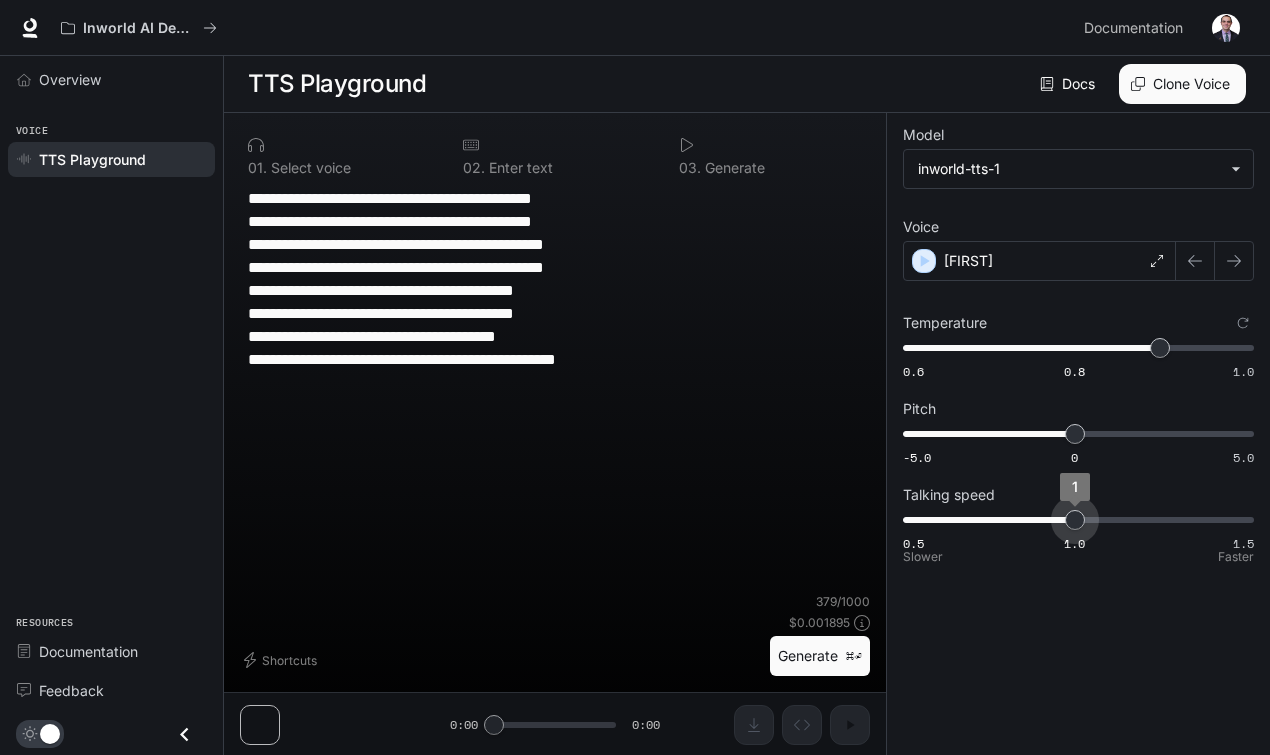 type on "***" 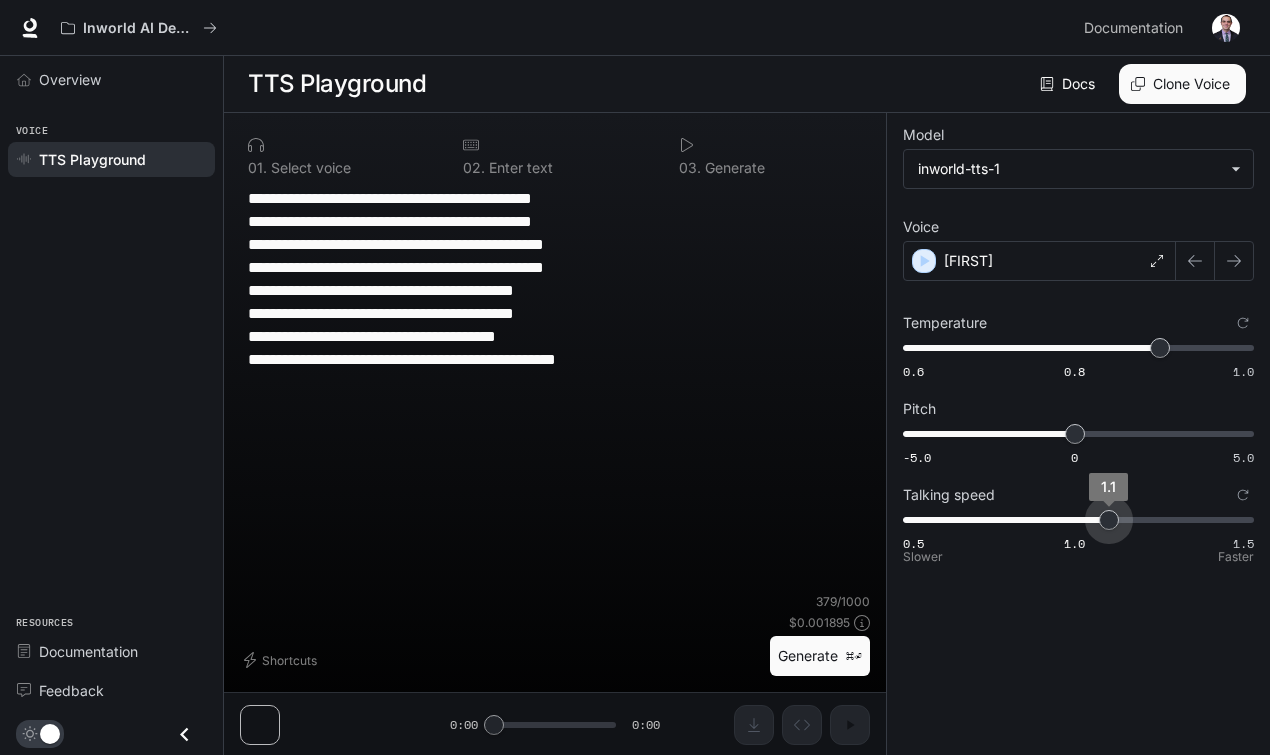 drag, startPoint x: 1079, startPoint y: 527, endPoint x: 1112, endPoint y: 526, distance: 33.01515 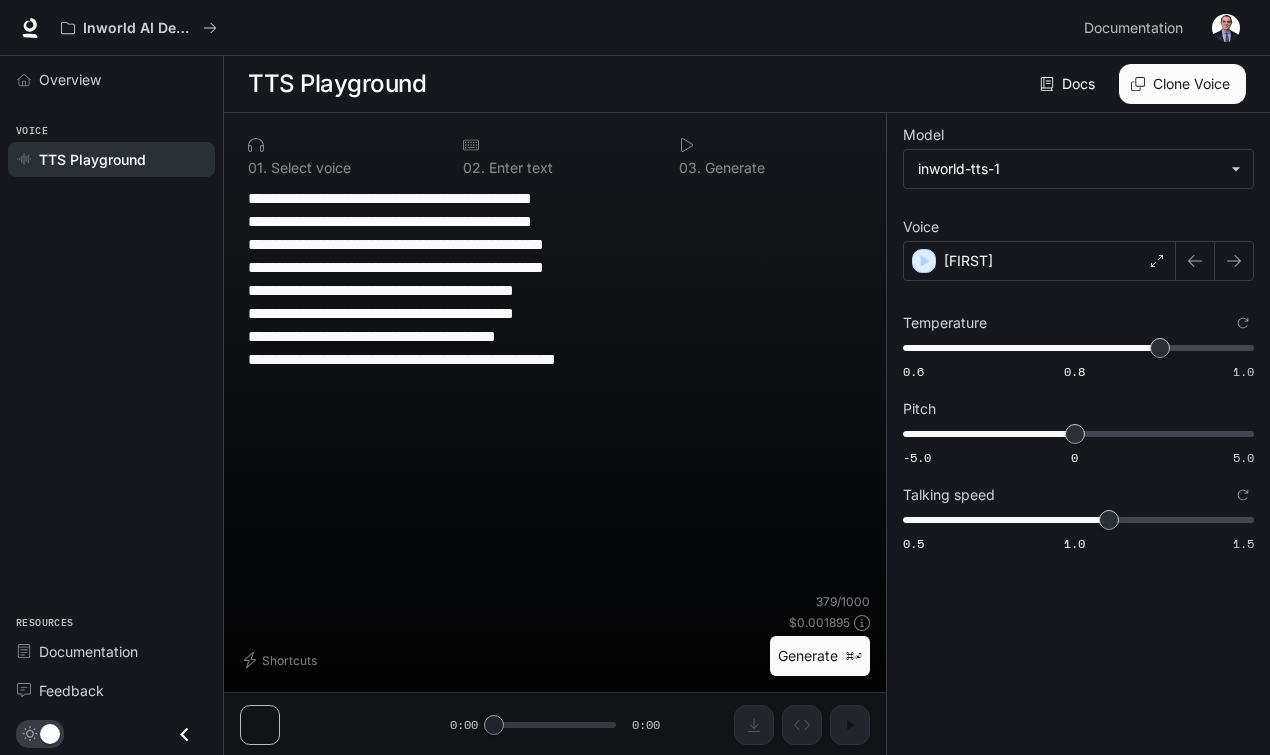 click on "Generate ⌘⏎" at bounding box center (820, 656) 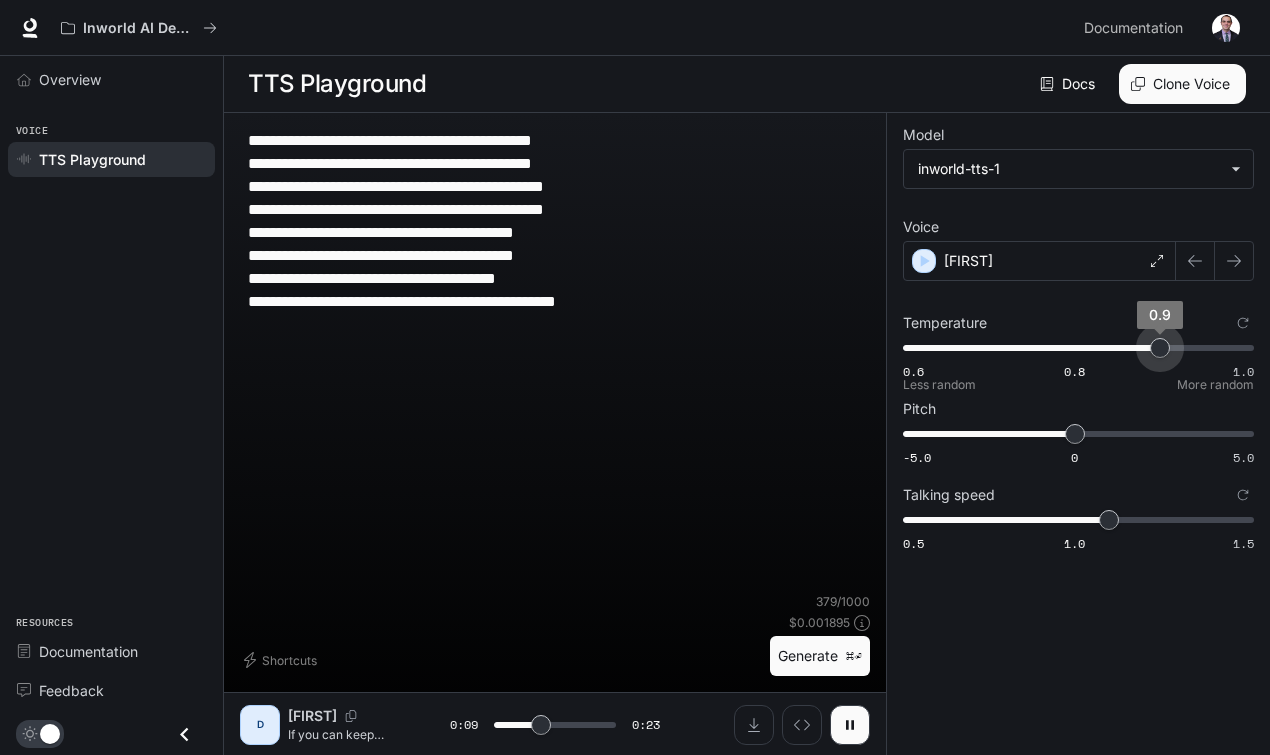 type on "***" 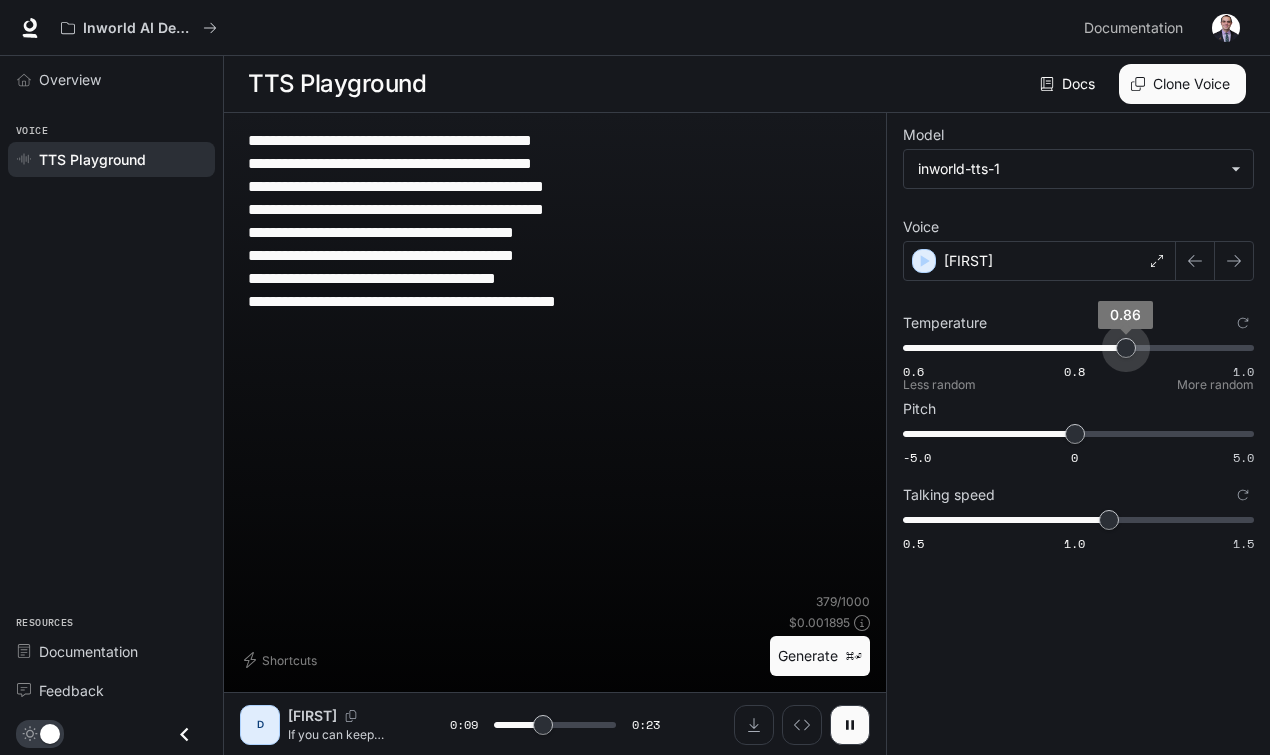 type on "***" 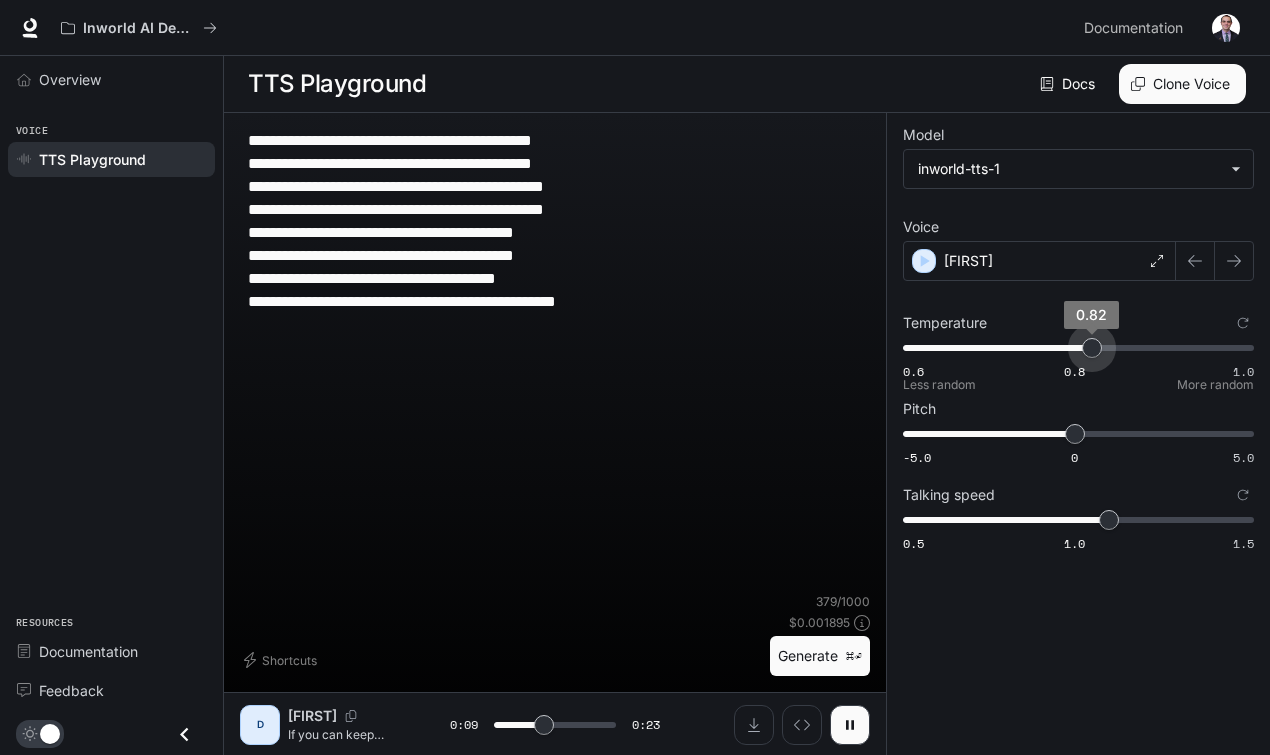 type on "***" 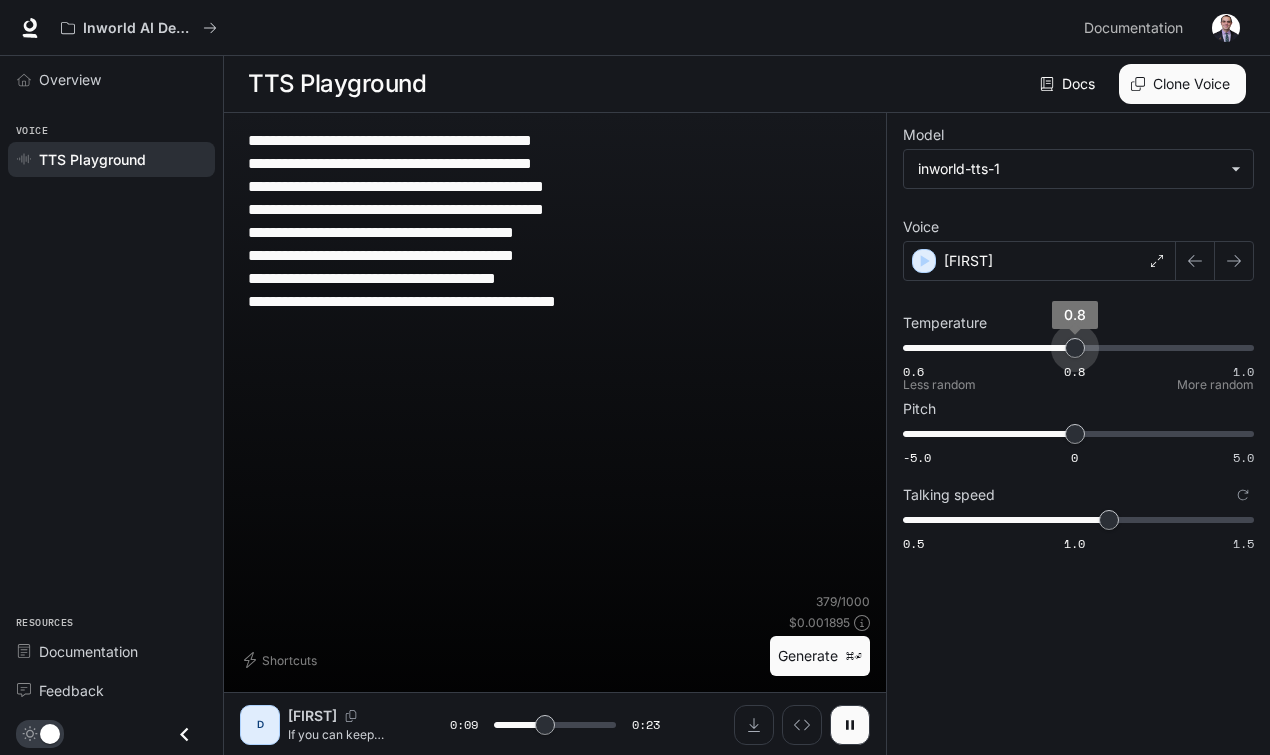 drag, startPoint x: 1161, startPoint y: 350, endPoint x: 1073, endPoint y: 353, distance: 88.051125 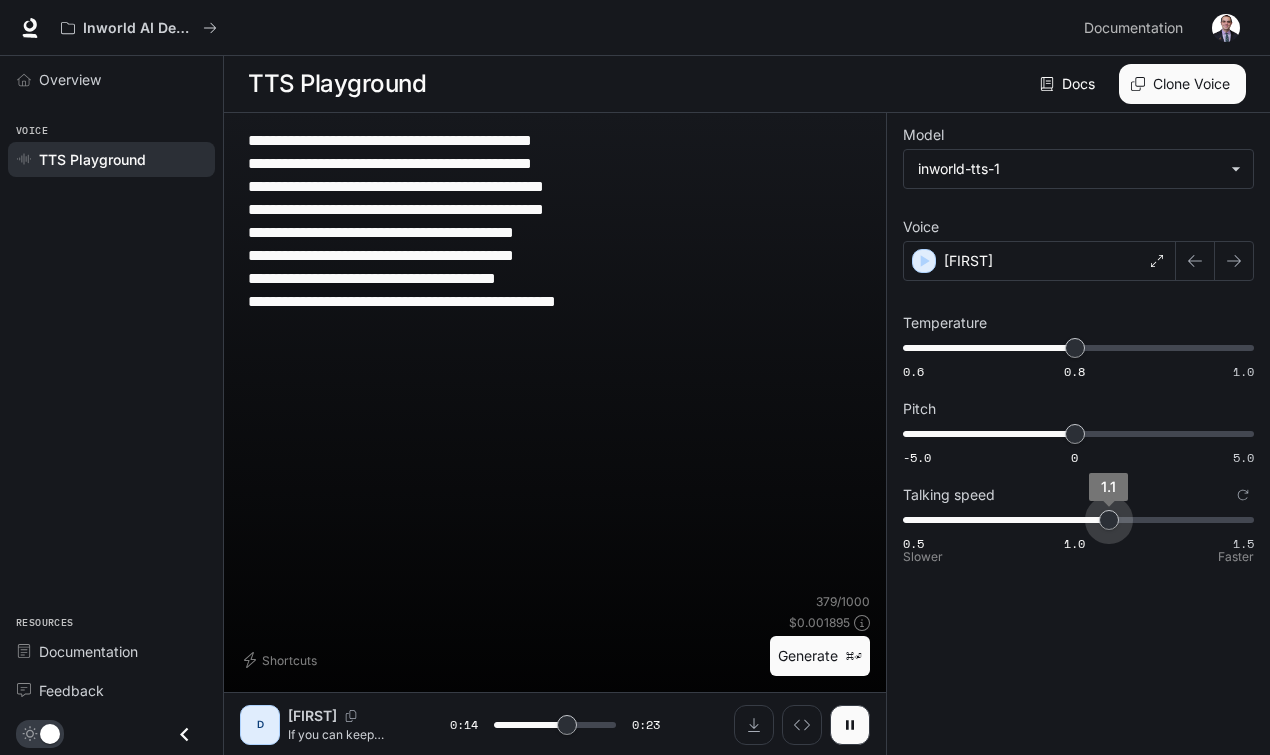 type on "****" 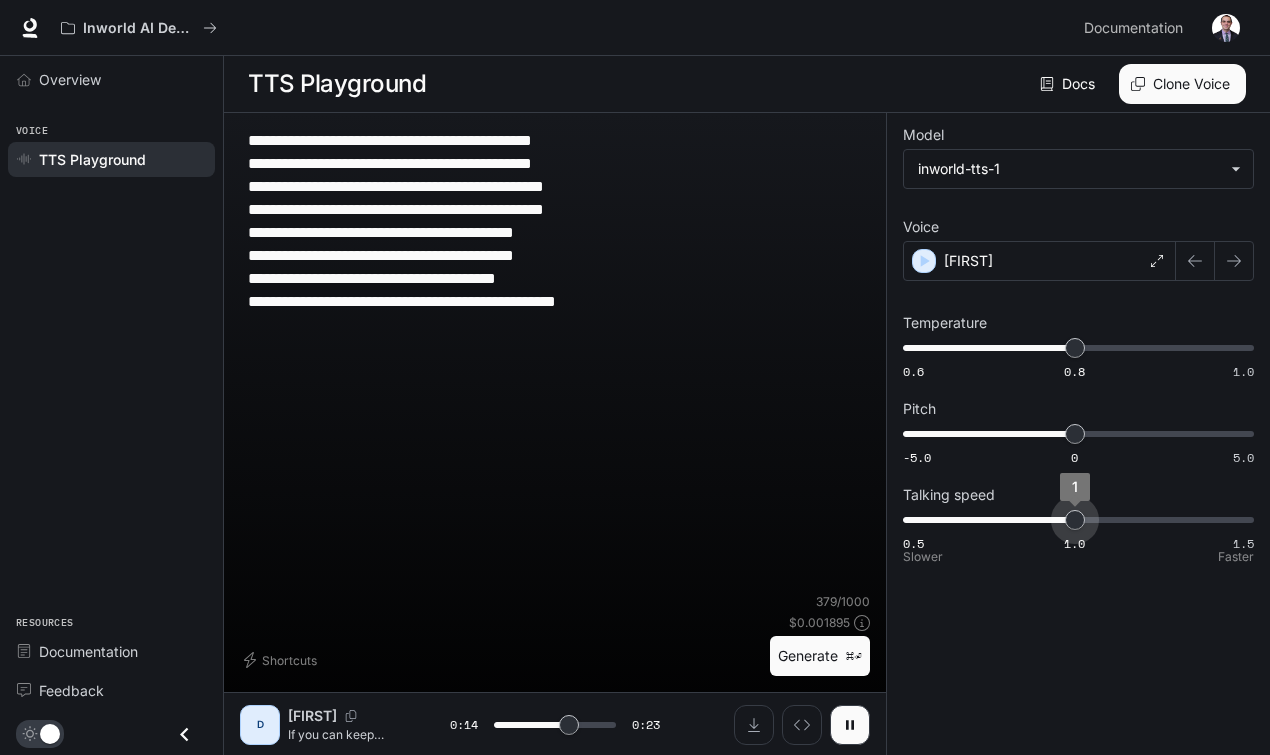 drag, startPoint x: 1108, startPoint y: 524, endPoint x: 1077, endPoint y: 524, distance: 31 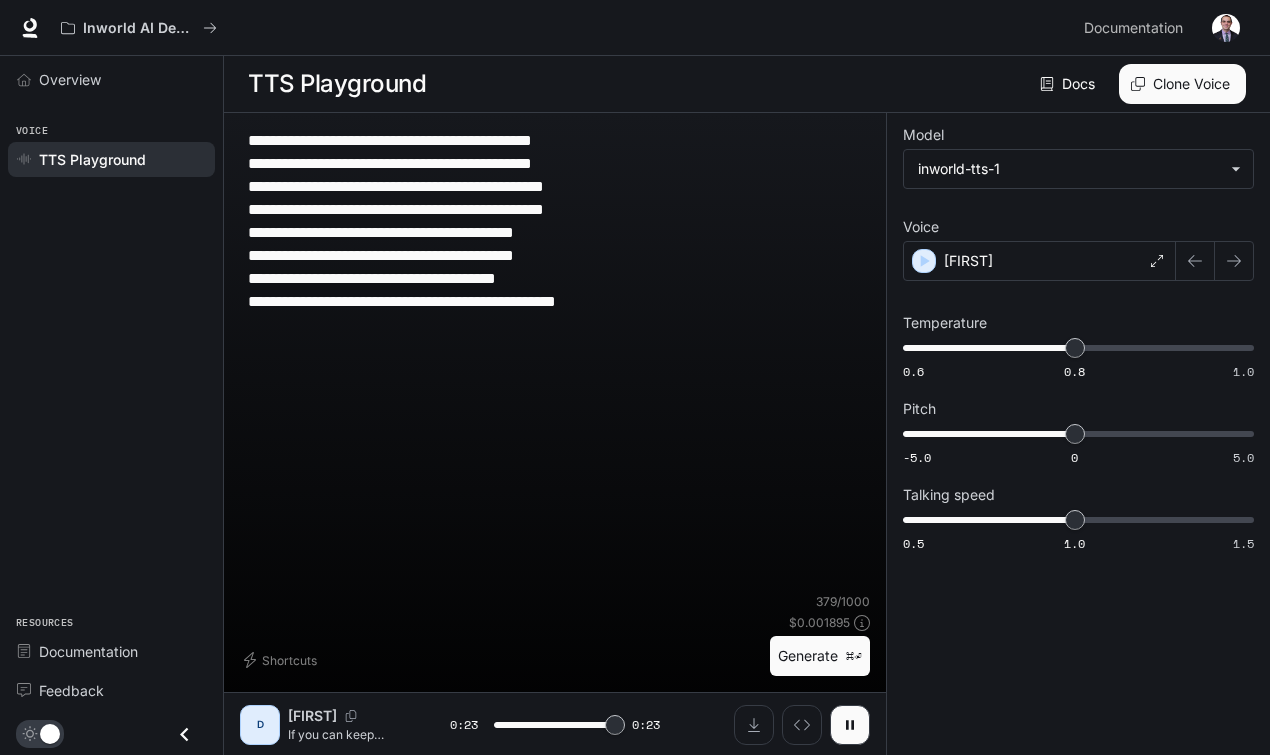 type on "*" 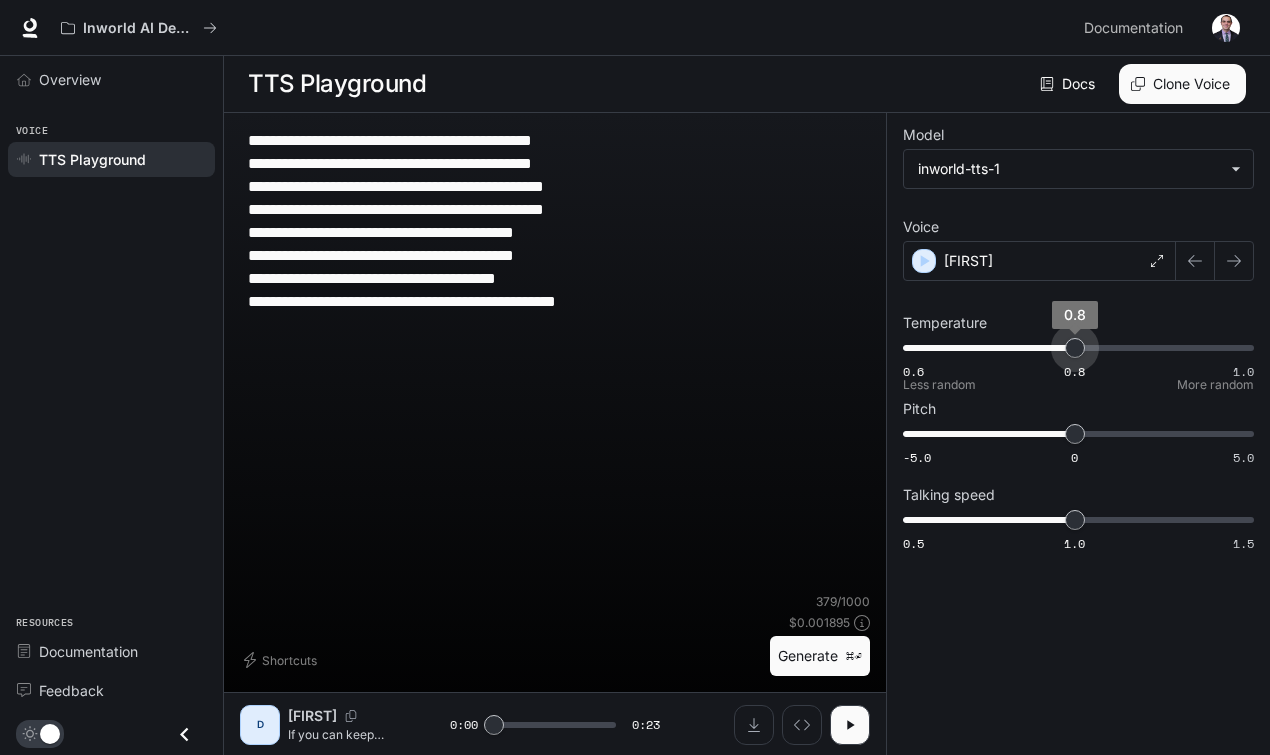 type on "*" 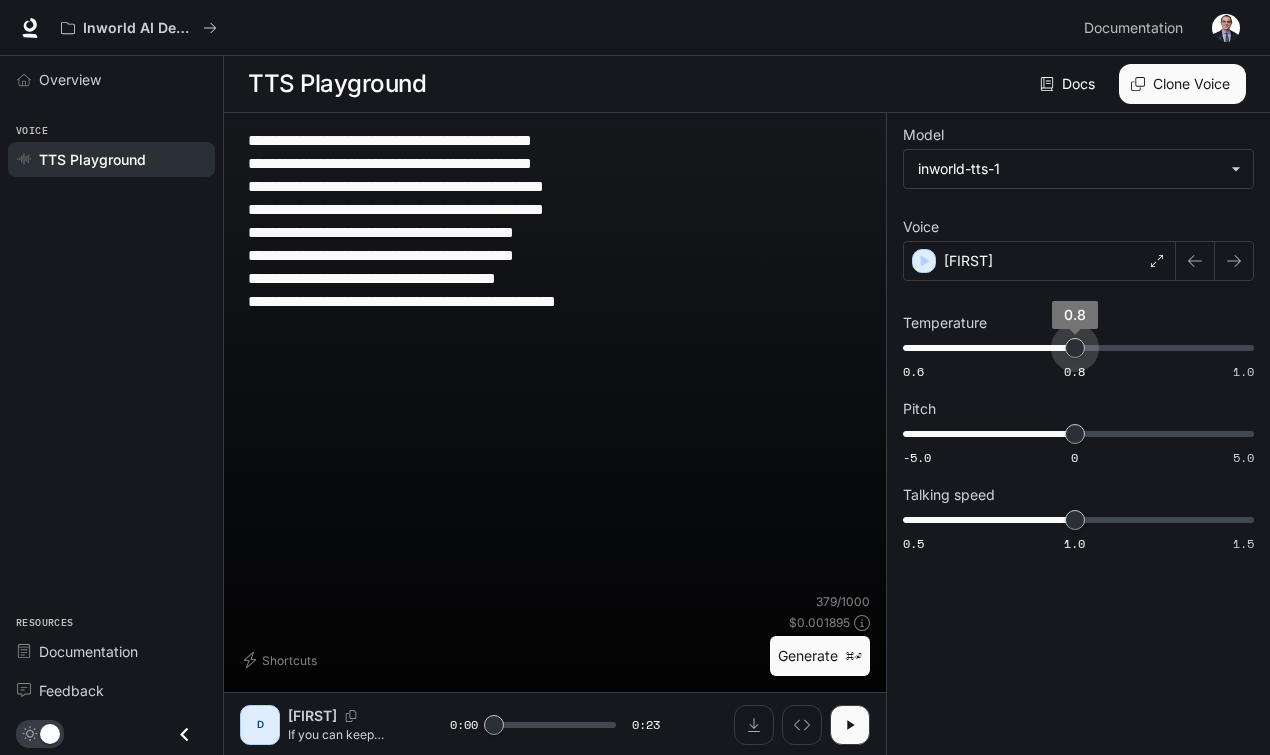 drag, startPoint x: 1070, startPoint y: 353, endPoint x: 1266, endPoint y: 353, distance: 196 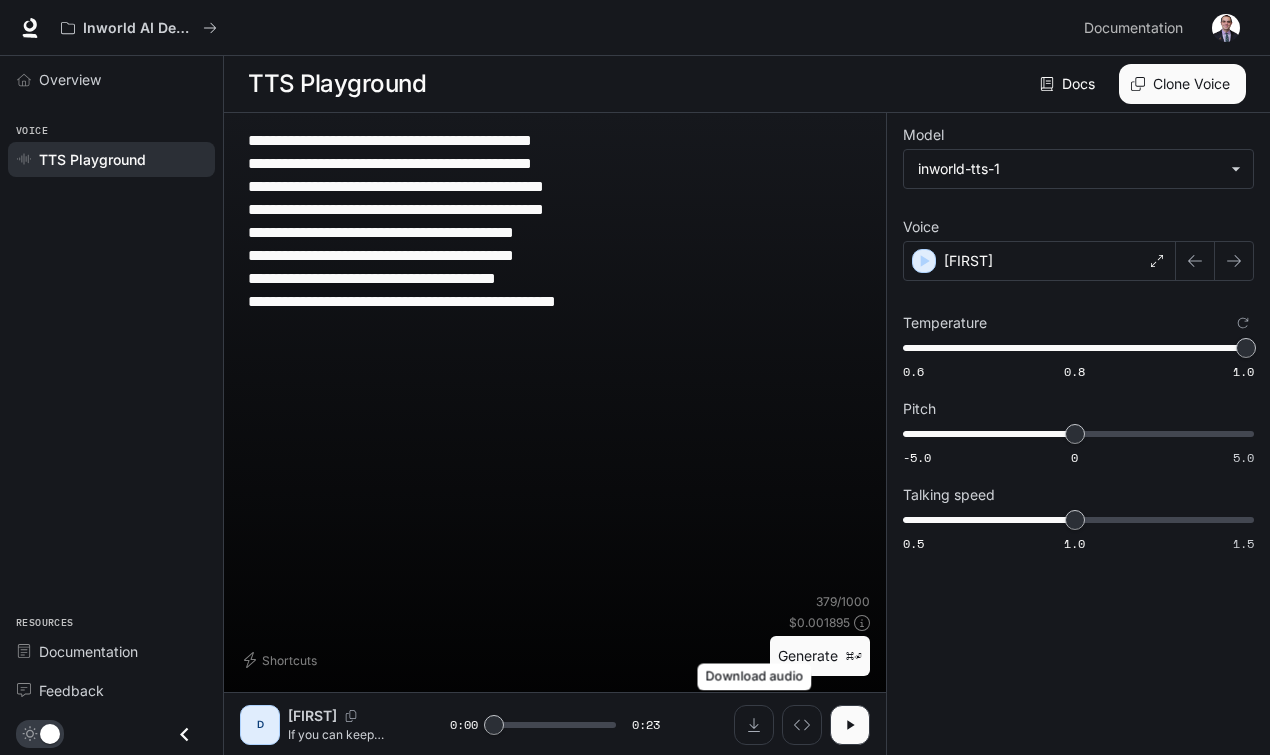click on "Generate ⌘⏎" at bounding box center [820, 656] 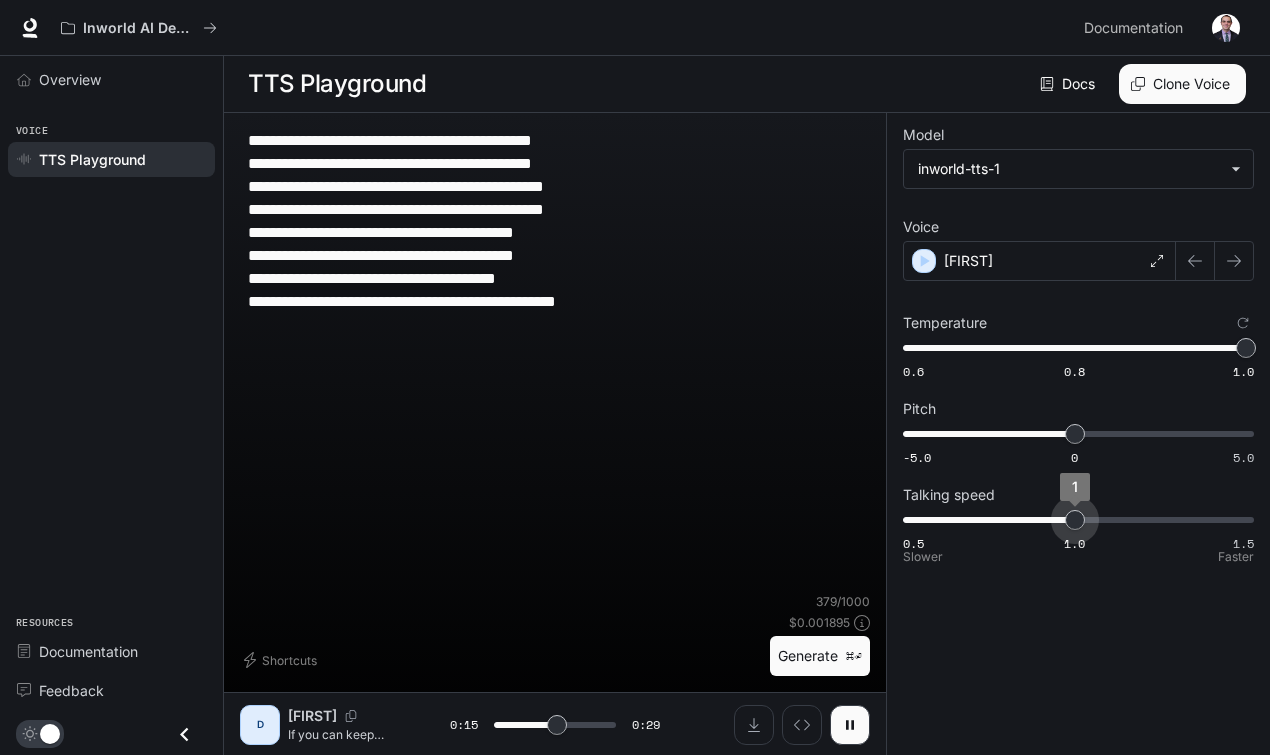 type on "****" 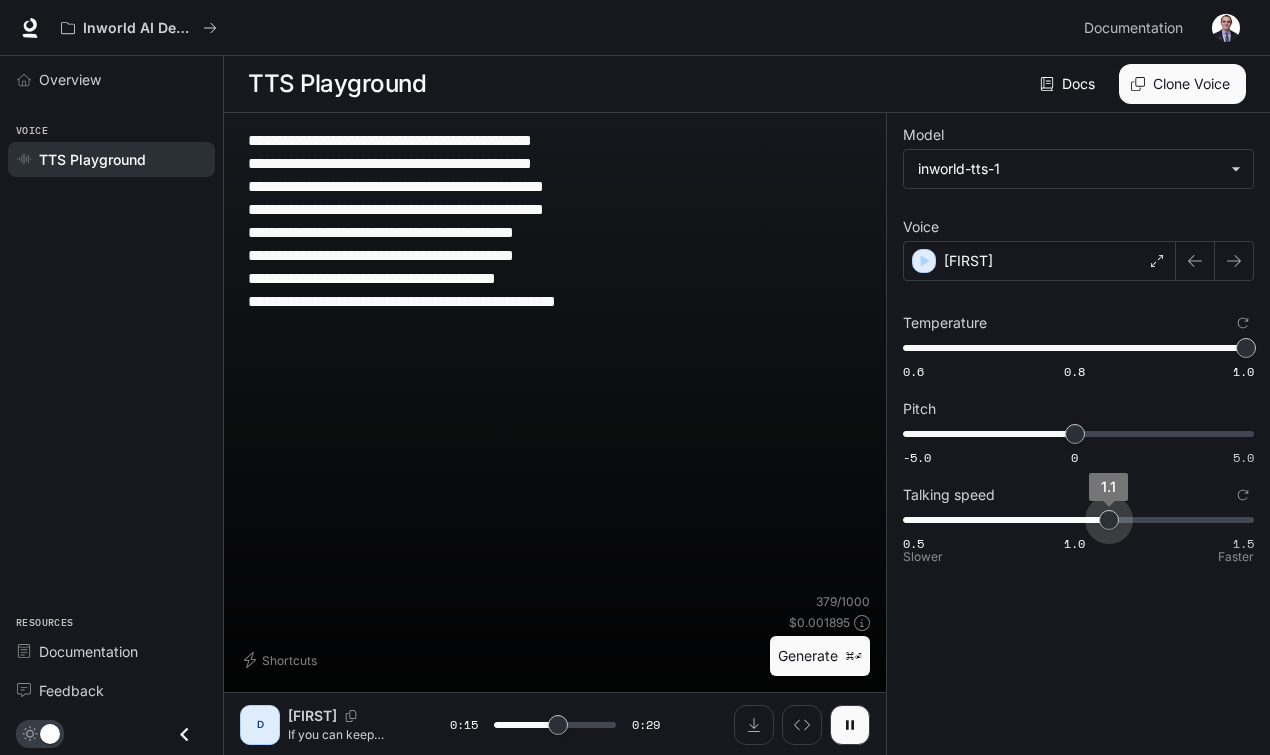 type on "****" 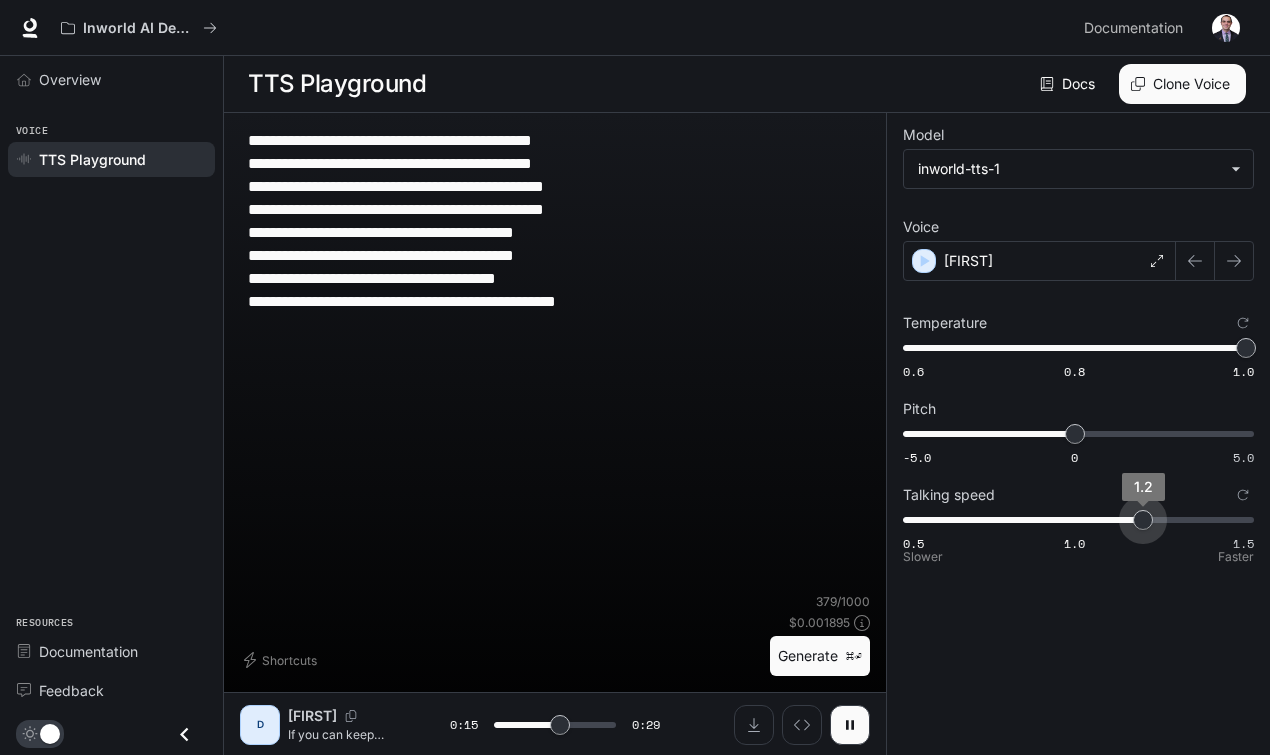 drag, startPoint x: 1062, startPoint y: 526, endPoint x: 1135, endPoint y: 522, distance: 73.109505 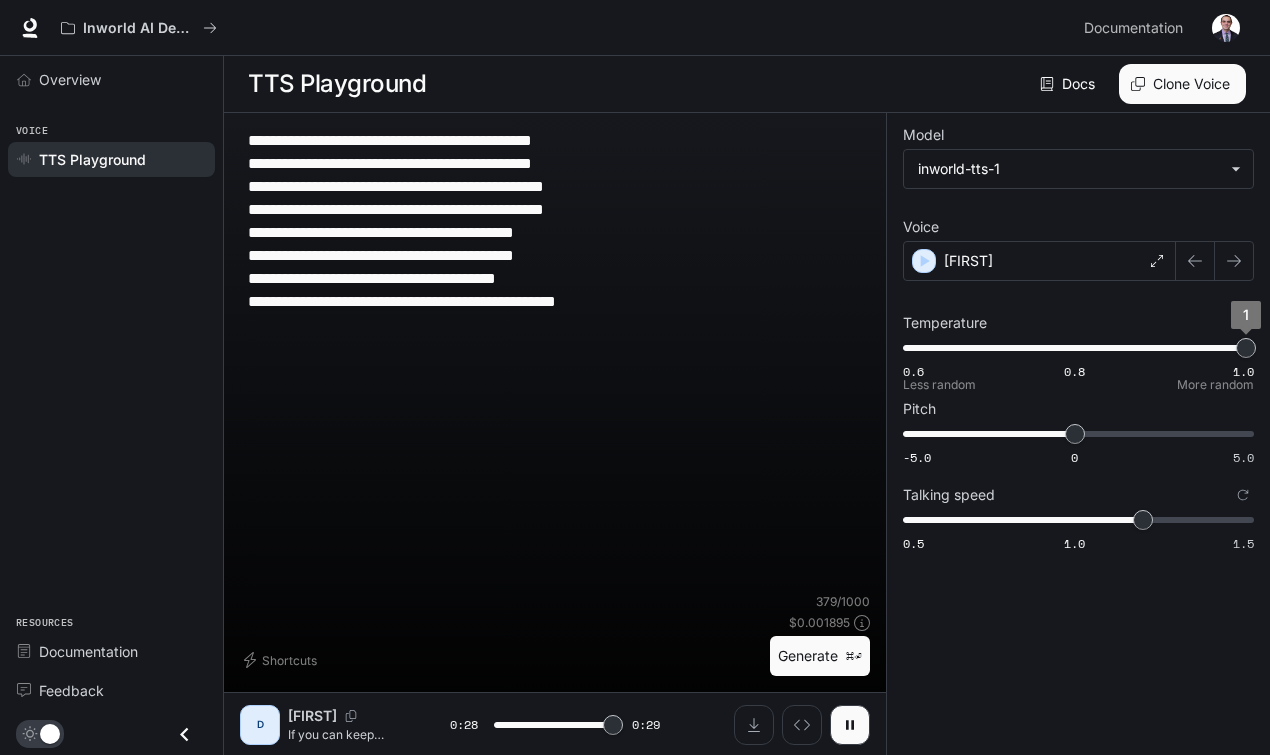 type on "****" 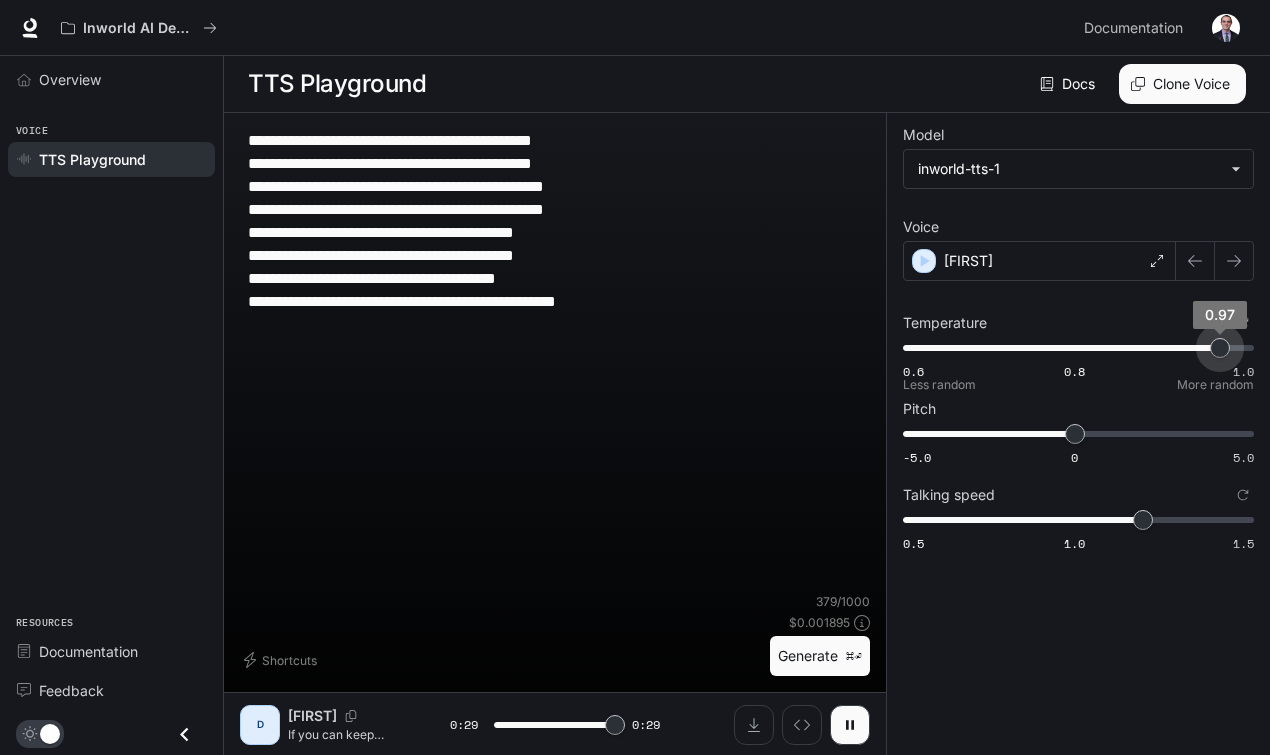 type on "****" 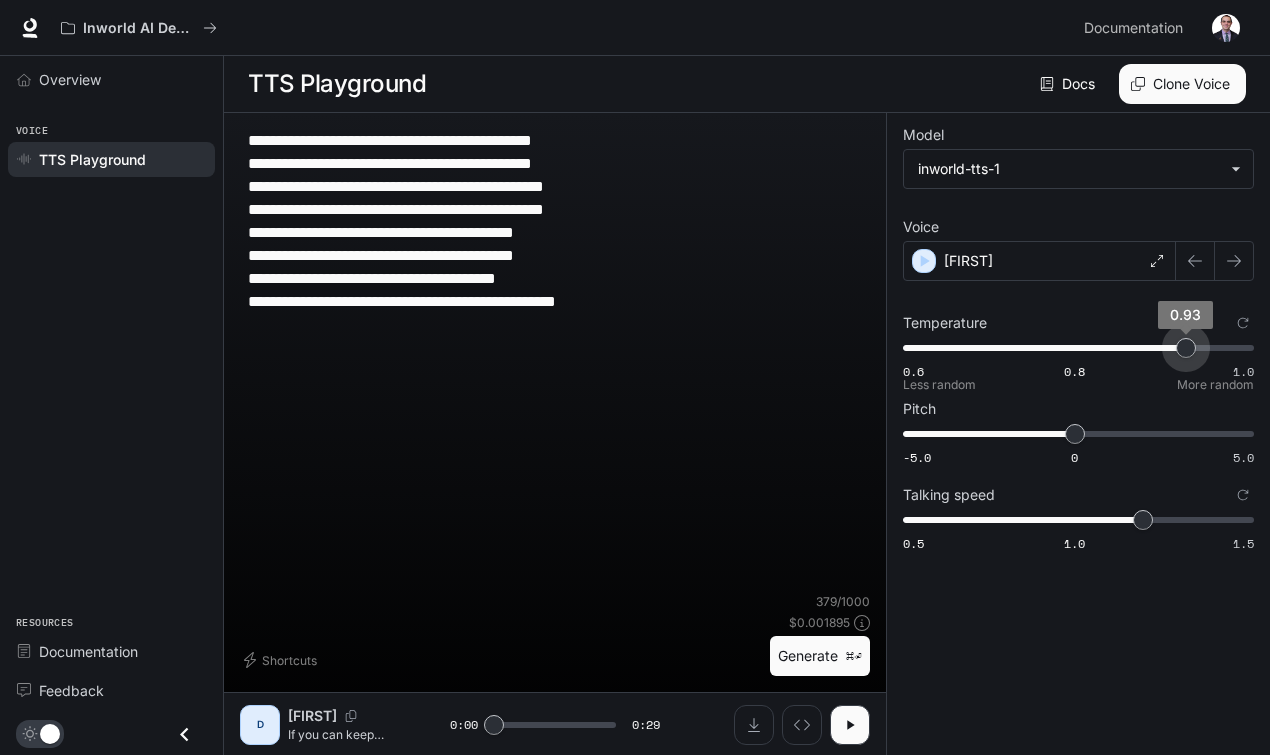 type on "****" 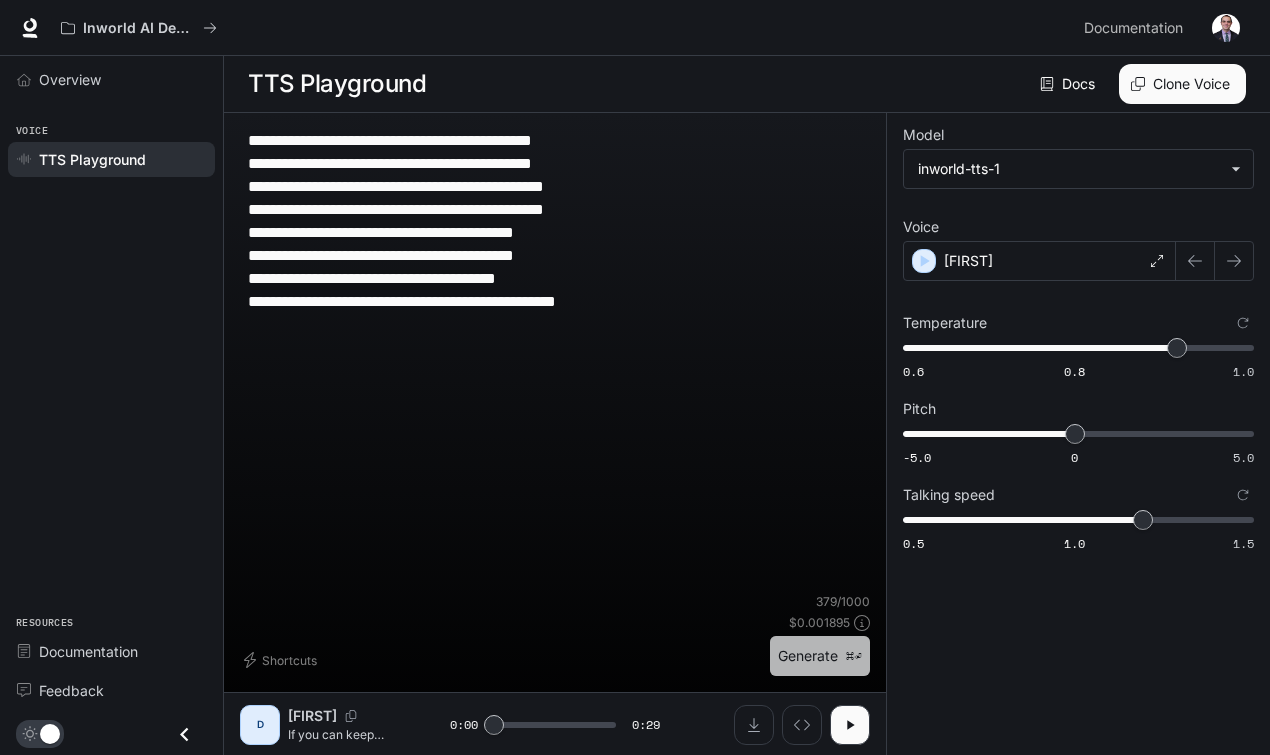 click on "Generate ⌘⏎" at bounding box center [820, 656] 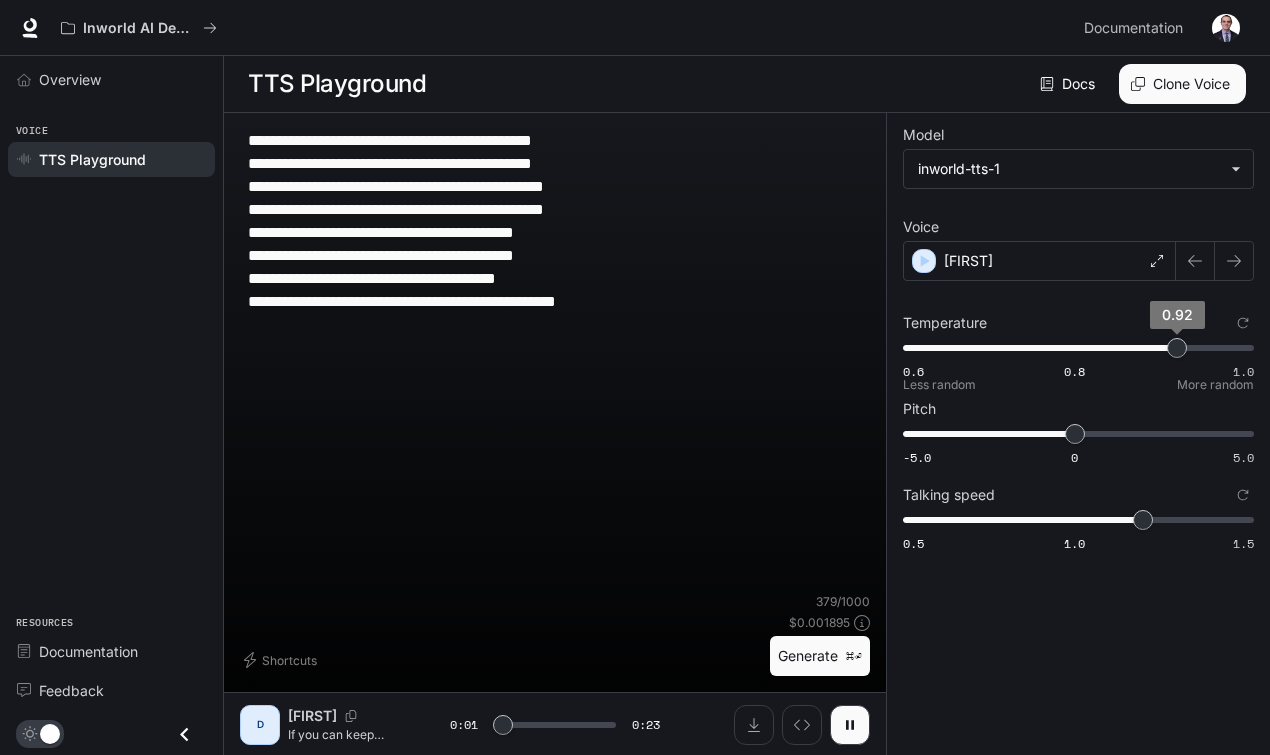 type on "***" 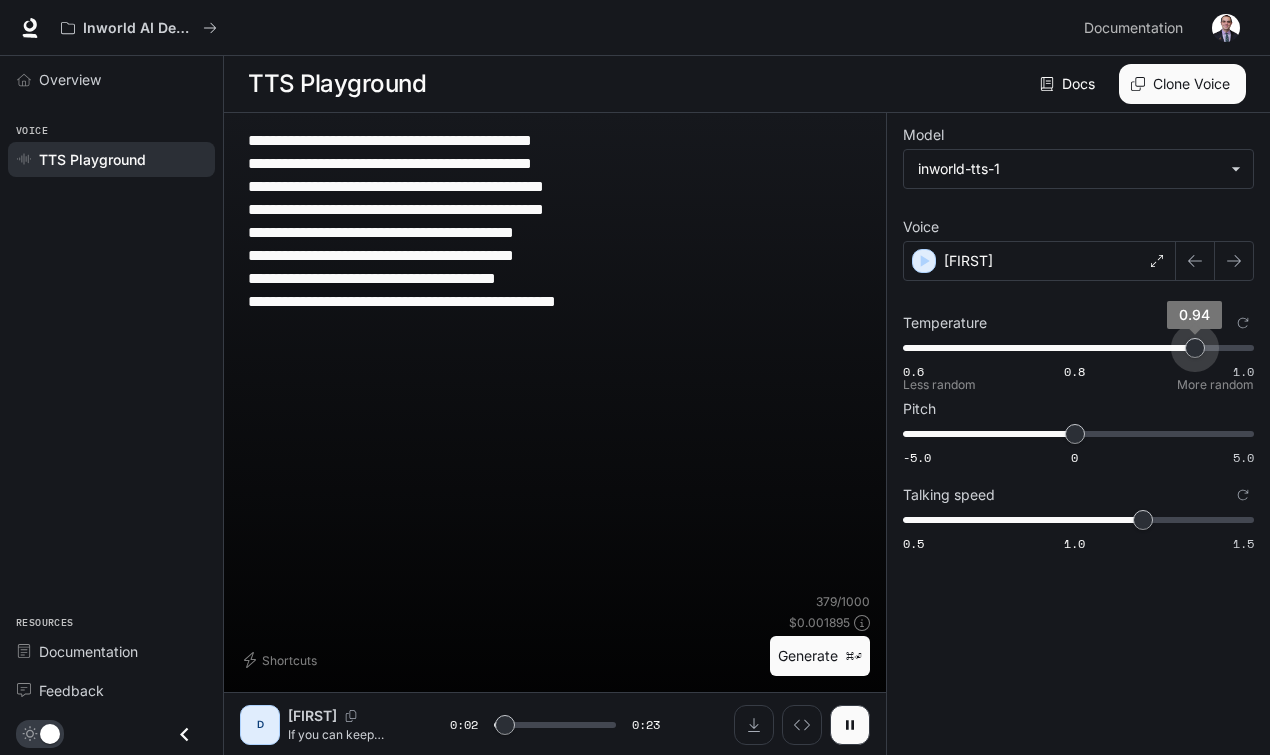 type on "***" 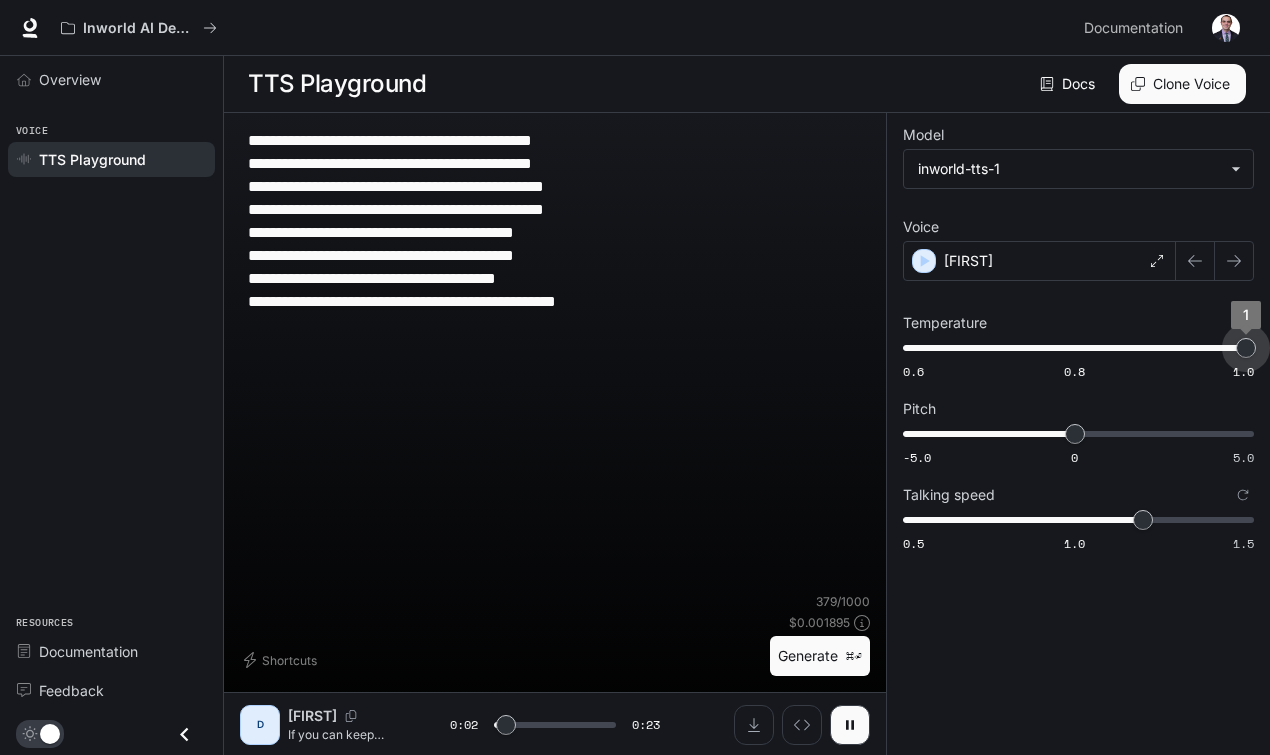 drag, startPoint x: 1180, startPoint y: 354, endPoint x: 1300, endPoint y: 361, distance: 120.203995 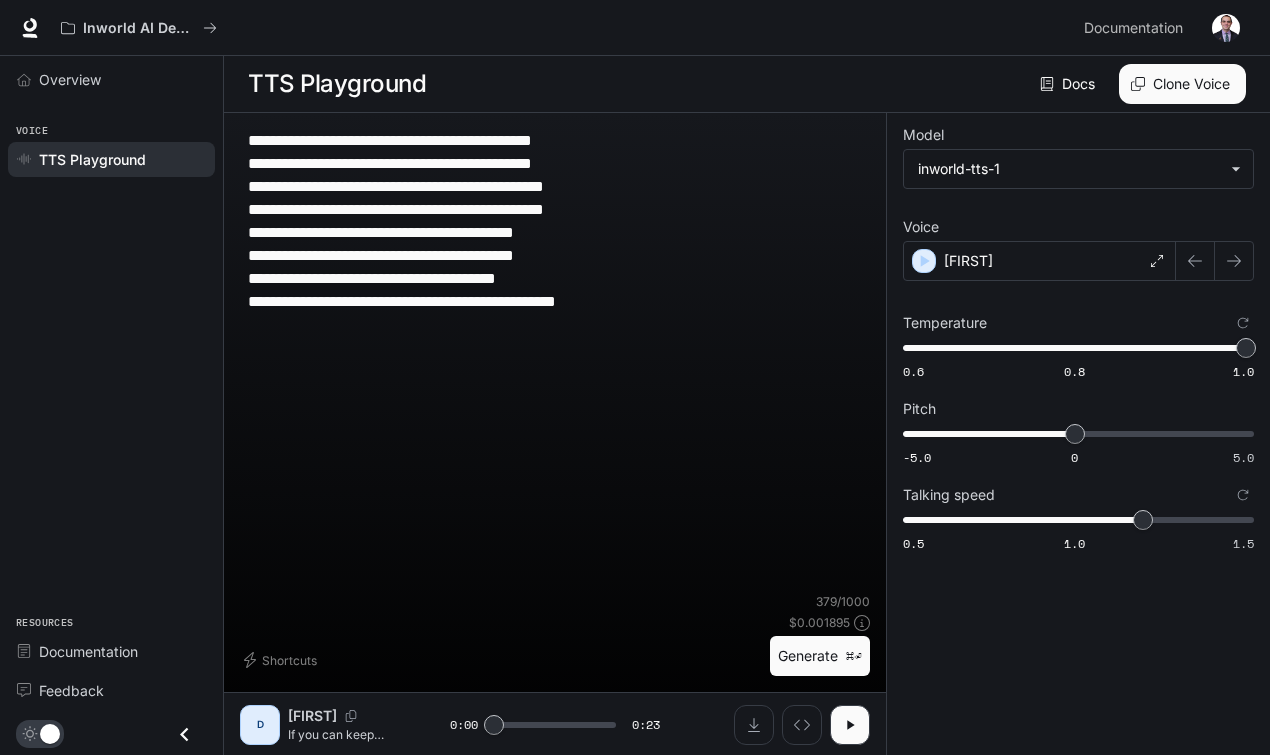 scroll, scrollTop: 1, scrollLeft: 0, axis: vertical 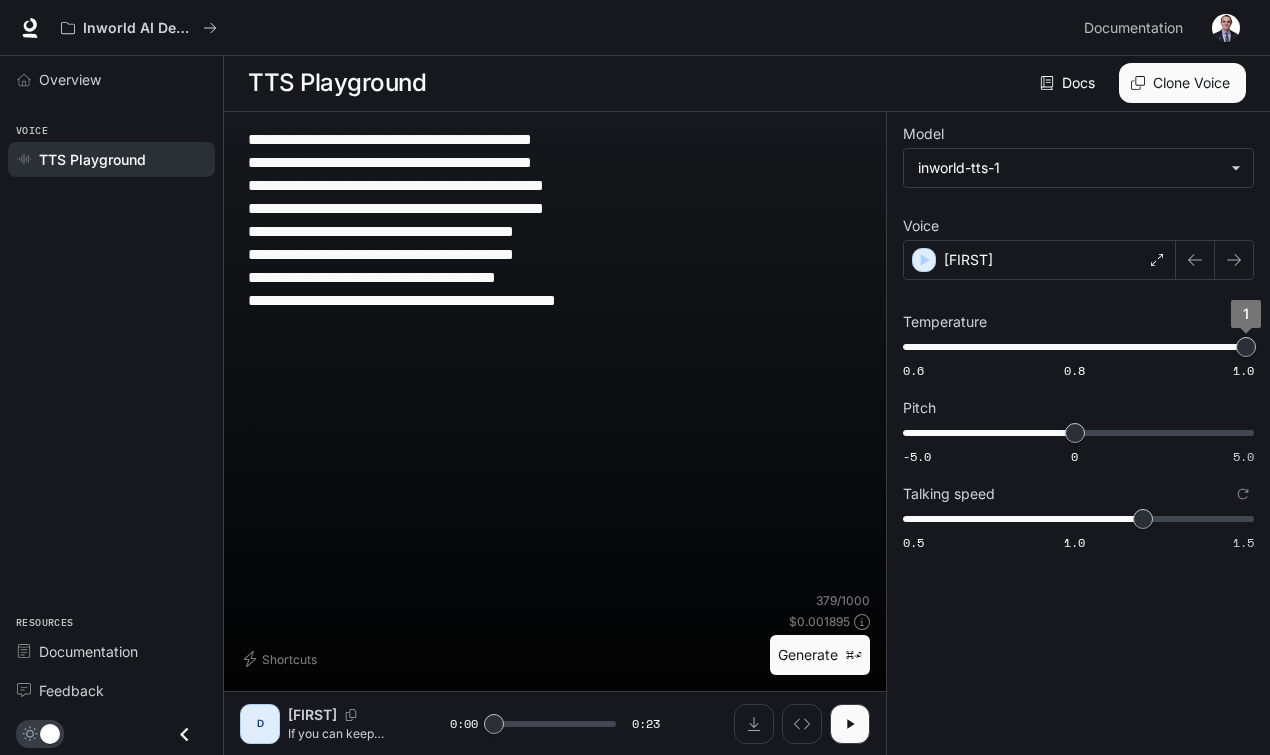 click on "Generate ⌘⏎" at bounding box center (820, 655) 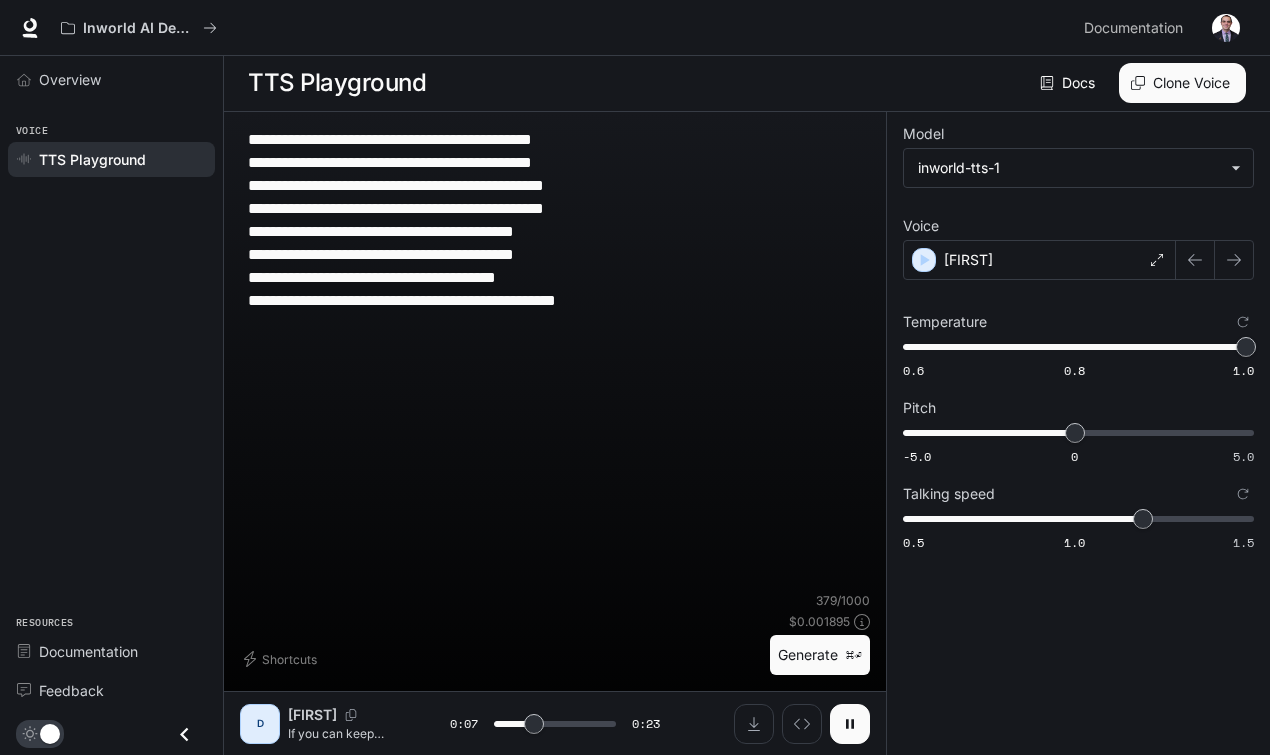 click at bounding box center [850, 724] 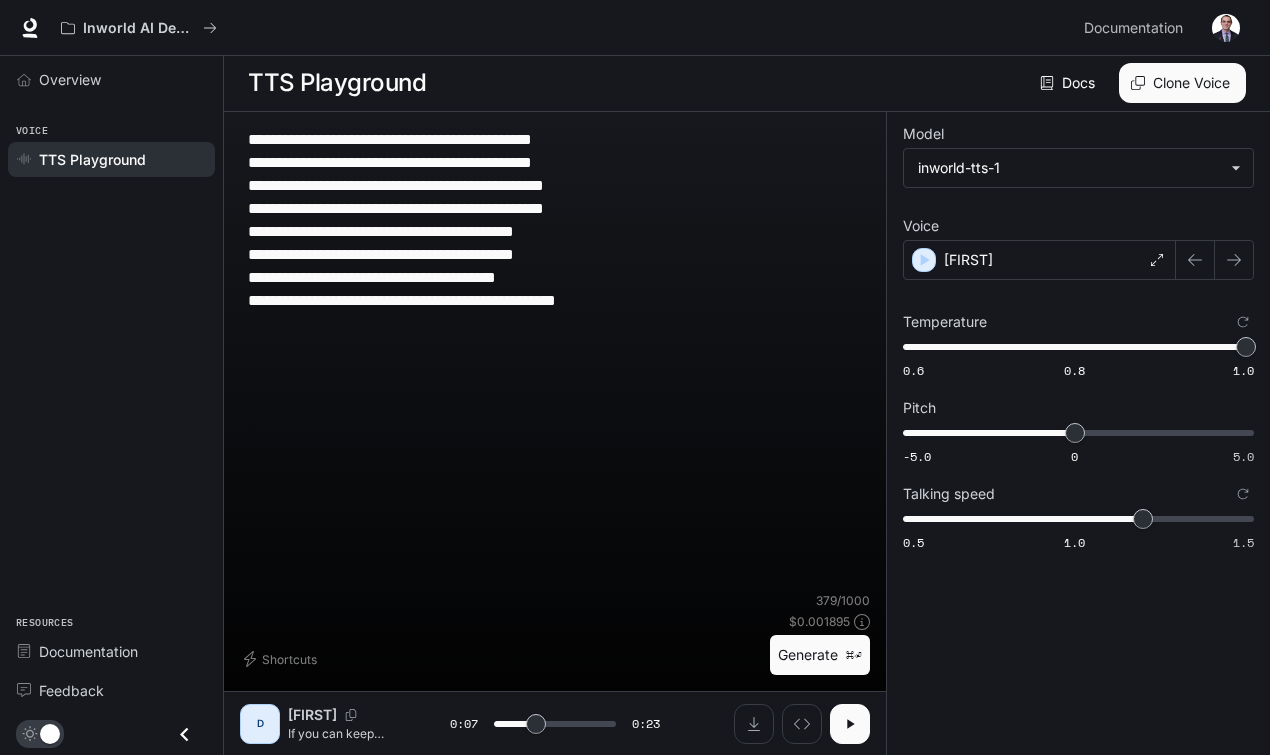 type on "***" 